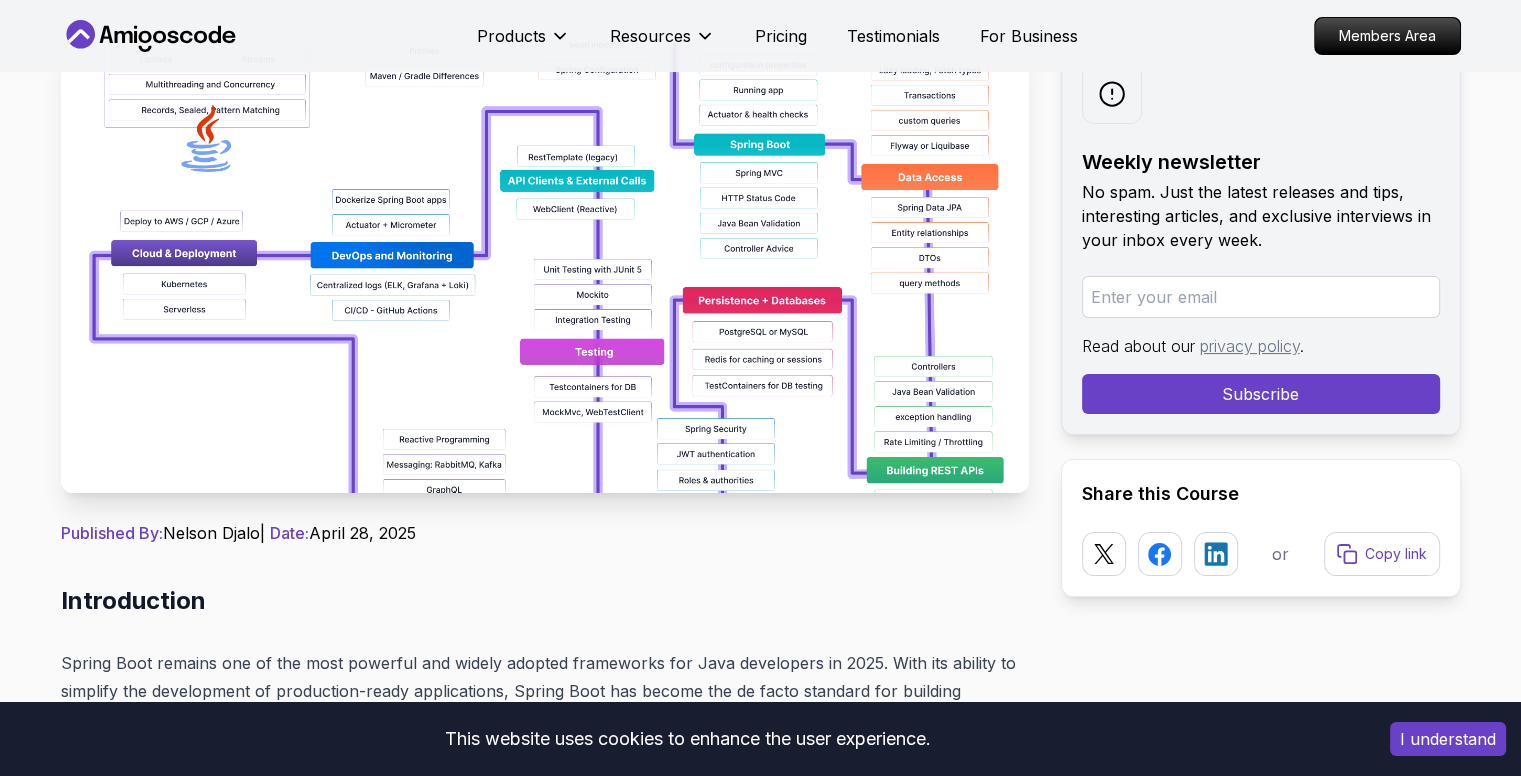 scroll, scrollTop: 0, scrollLeft: 0, axis: both 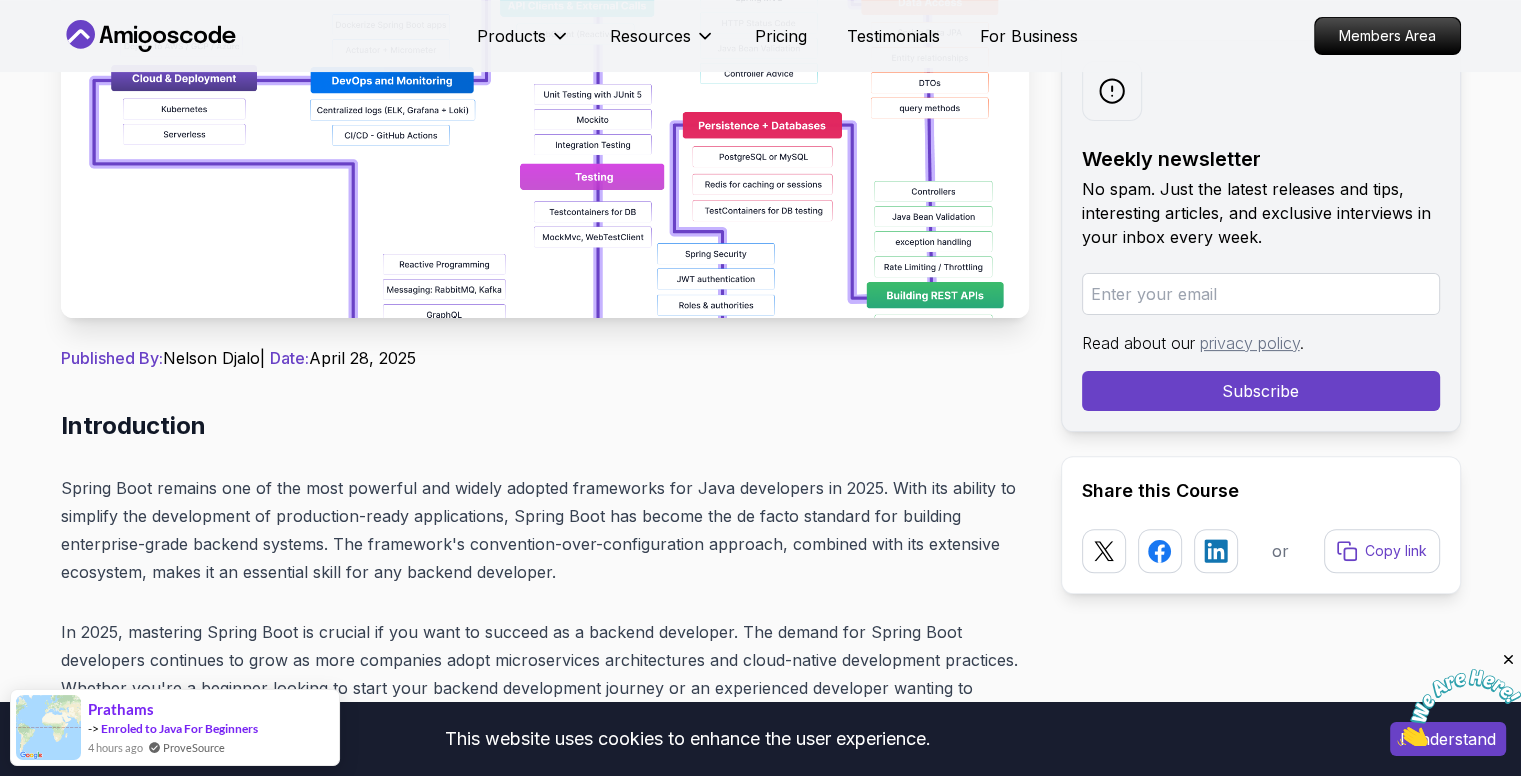 click at bounding box center (545, 93) 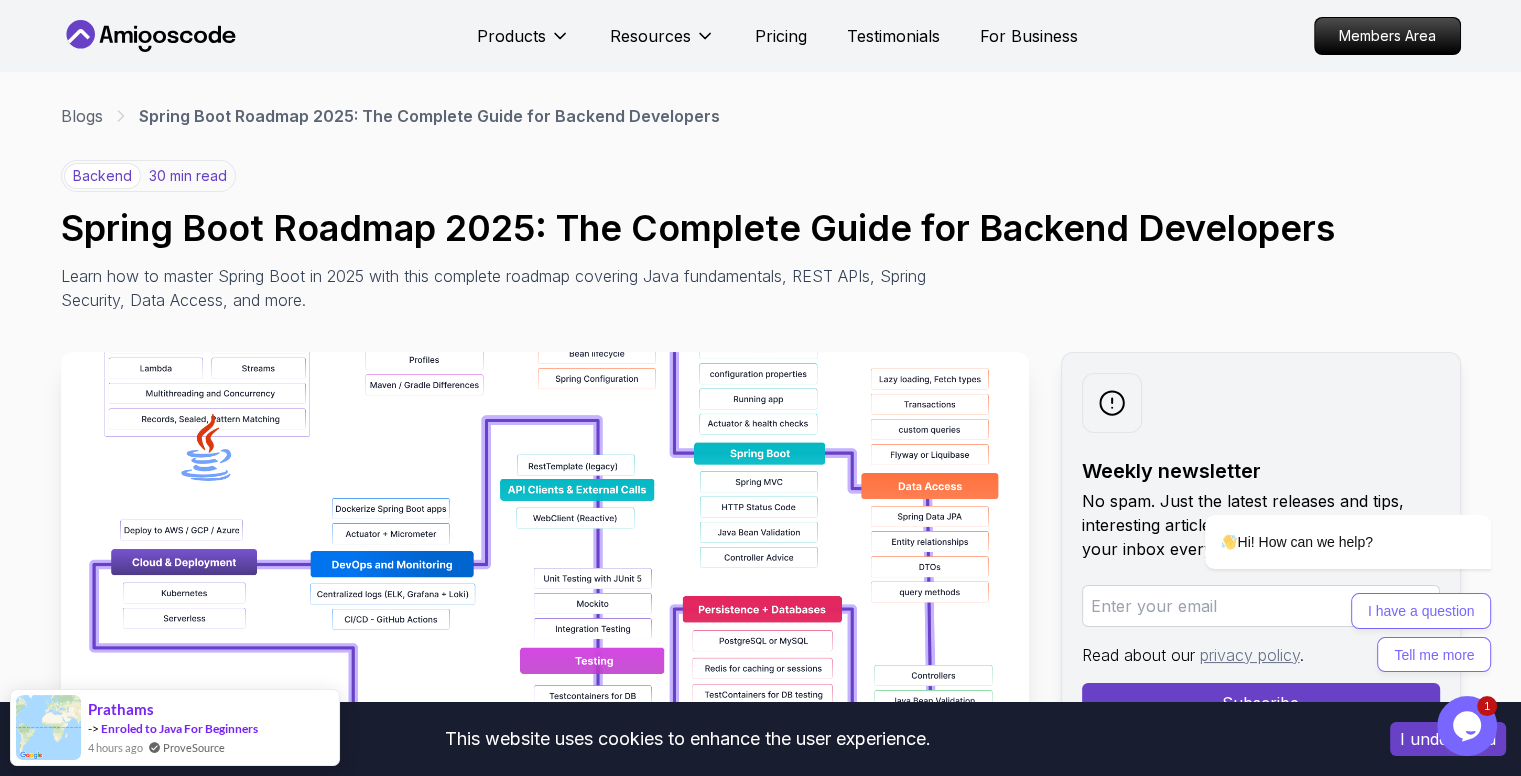 scroll, scrollTop: 0, scrollLeft: 0, axis: both 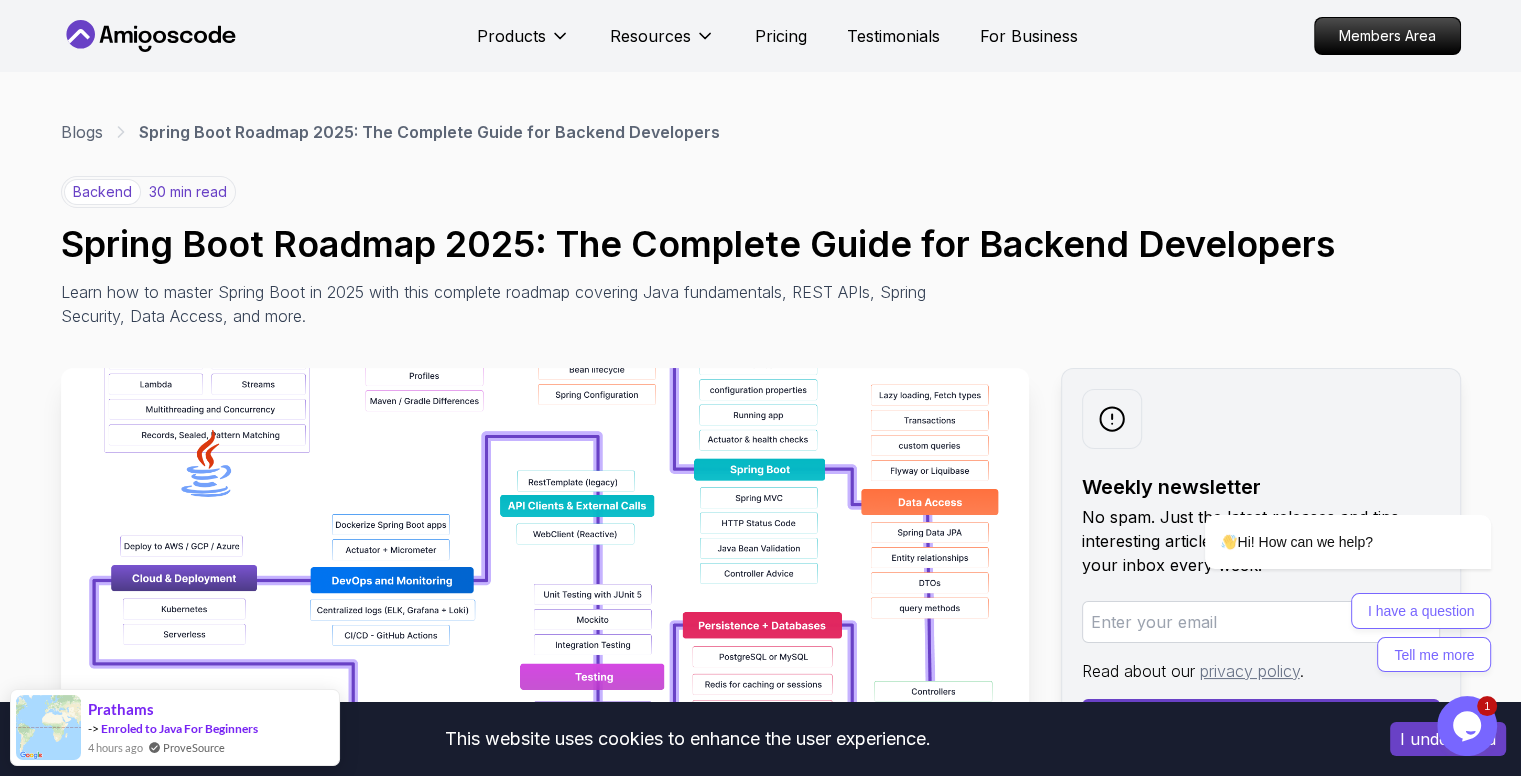 click at bounding box center (545, 593) 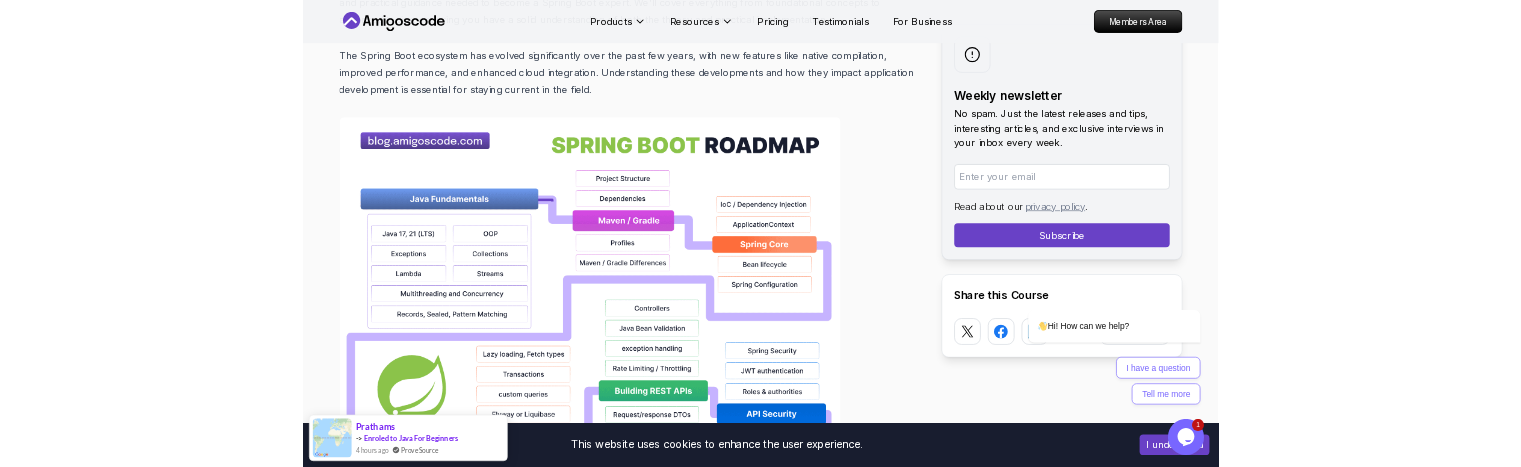 scroll, scrollTop: 1200, scrollLeft: 0, axis: vertical 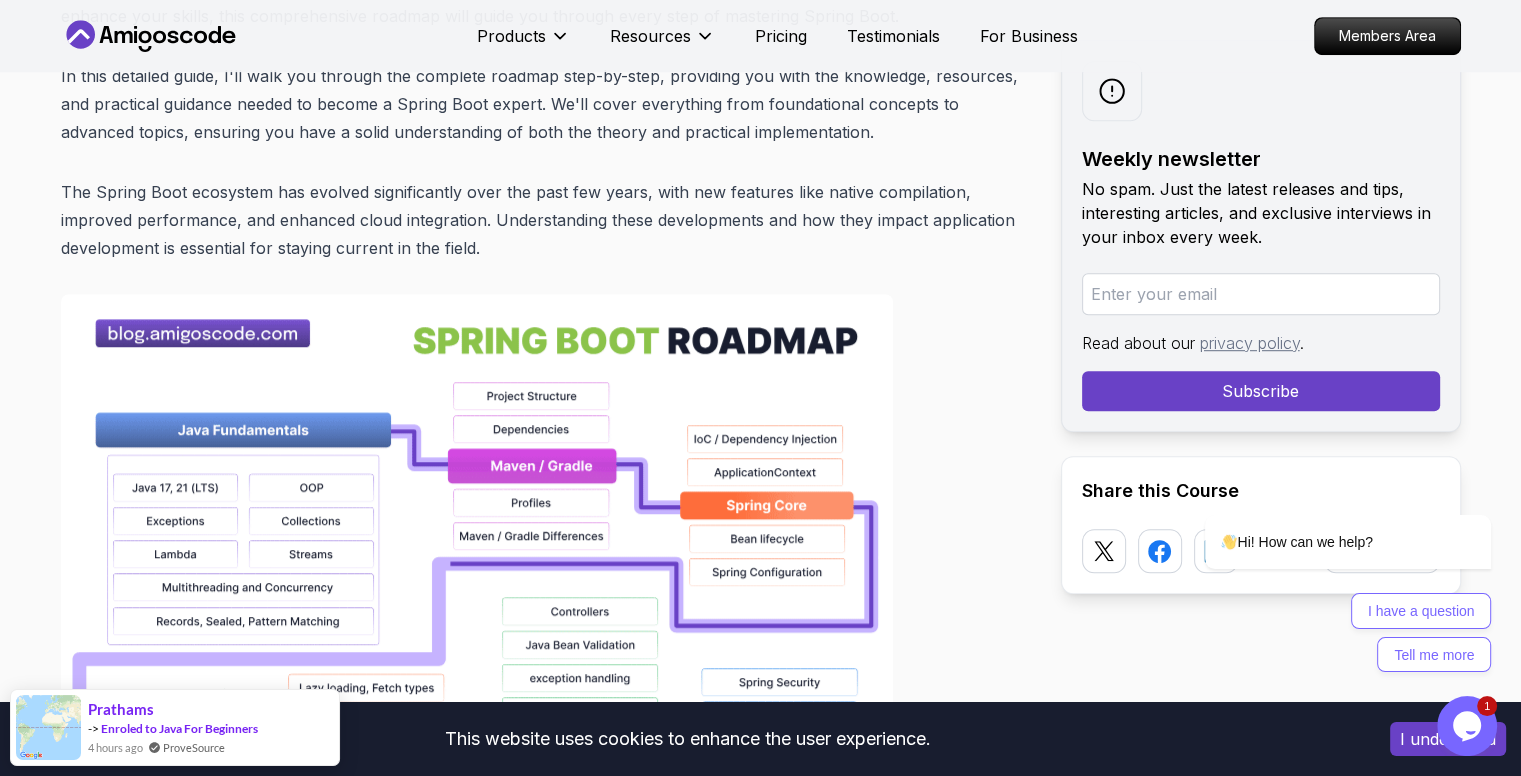 click at bounding box center [477, 934] 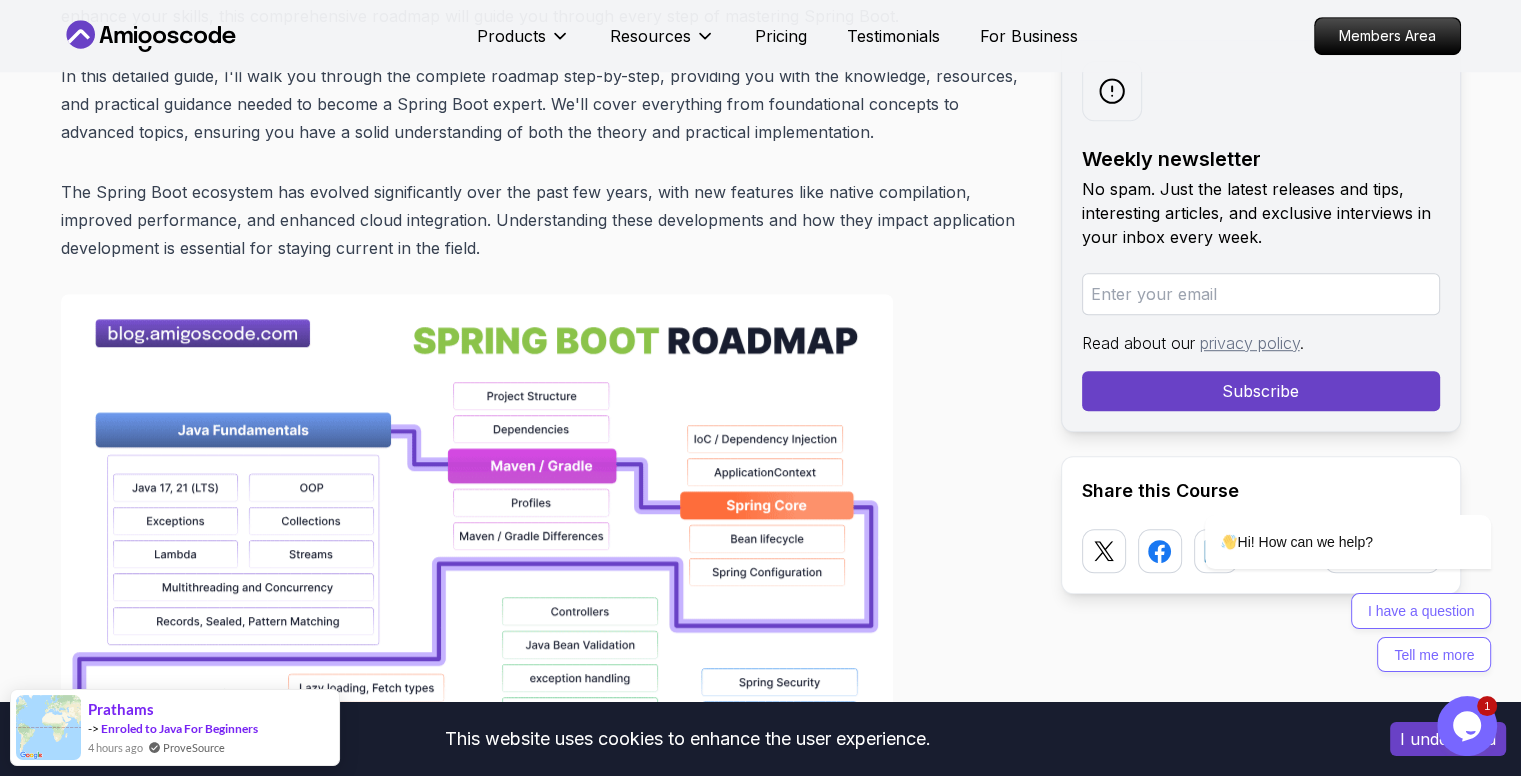 click at bounding box center [477, 934] 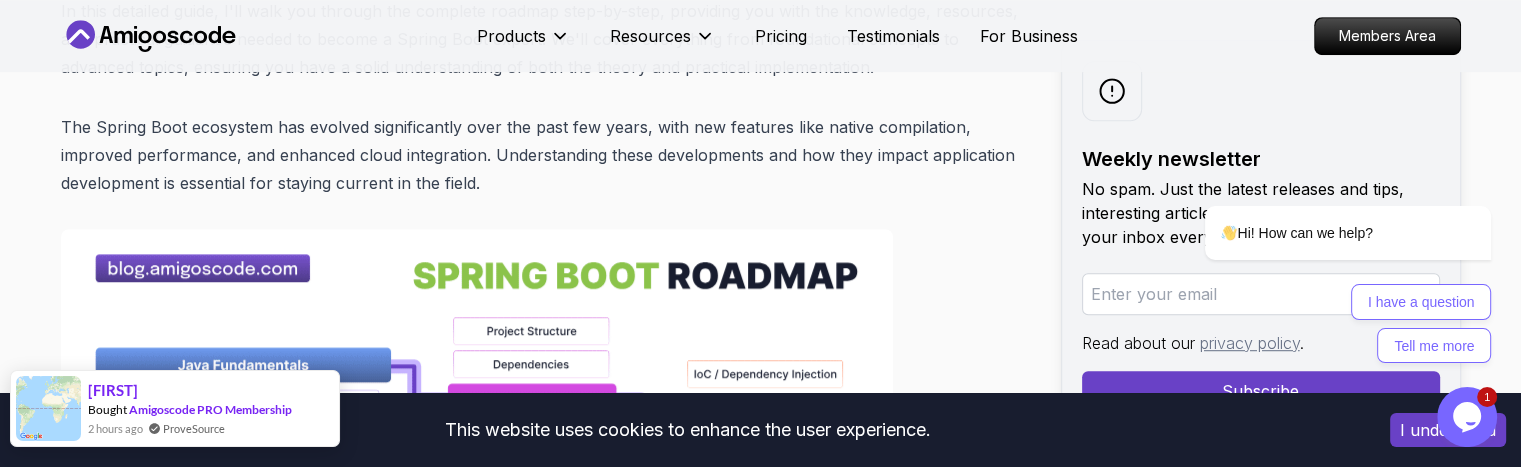 scroll, scrollTop: 1300, scrollLeft: 0, axis: vertical 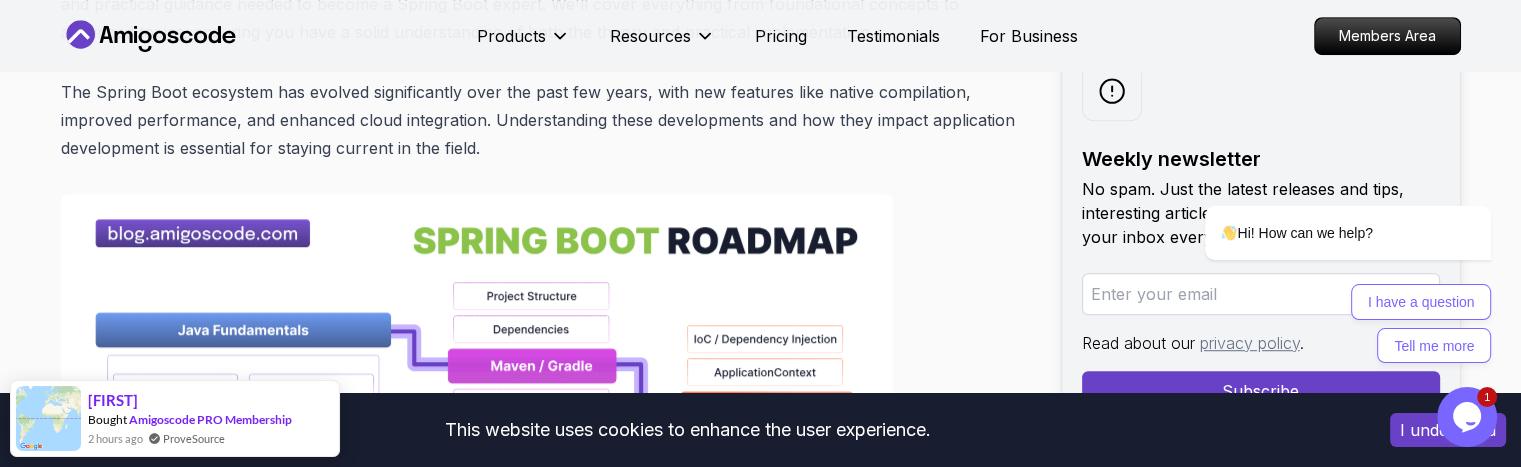 click on "This website uses cookies to enhance the user experience. I understand Products Resources Pricing Testimonials For Business Members Area Products Resources Pricing Testimonials For Business Members Area Blogs Spring Boot Roadmap 2025: The Complete Guide for Backend Developers backend 30 min read Spring Boot Roadmap 2025: The Complete Guide for Backend Developers Learn how to master Spring Boot in 2025 with this complete roadmap covering Java fundamentals, REST APIs, Spring Security, Data Access, and more. Weekly newsletter No spam. Just the latest releases and tips, interesting articles, and exclusive interviews in your inbox every week. Read about our   privacy policy . Subscribe Share this Course or Copy link Published By:  Nelson Djalo  |   Date:  April 28, 2025 Introduction
Table of Contents
Why Learn Spring Boot in 2025?
Market Demand and Career Opportunities
Technical Advantages and Industry Adoption
Ecosystem and Community Support
Step 1: Master Java Fundamentals" at bounding box center [760, 12194] 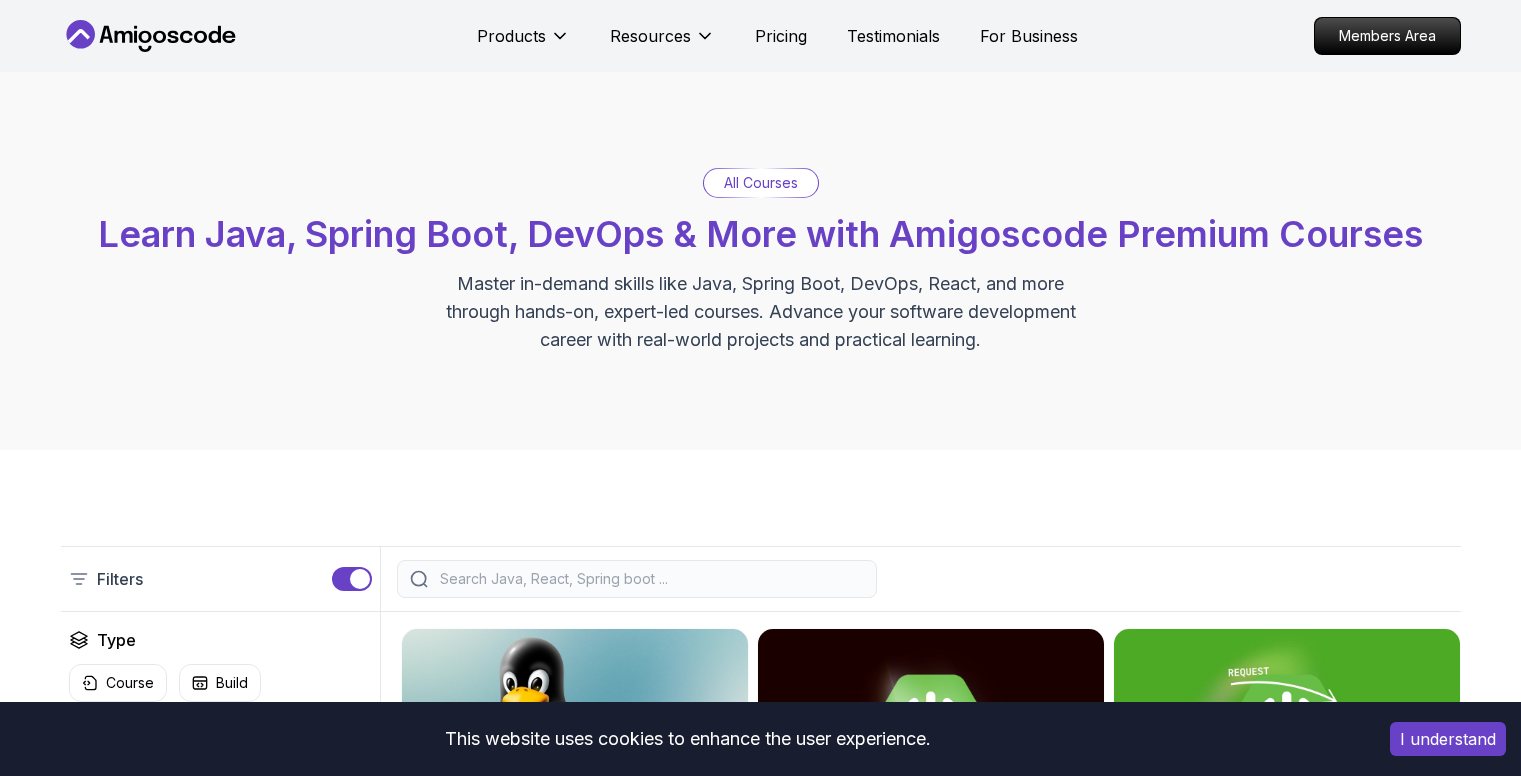 scroll, scrollTop: 500, scrollLeft: 0, axis: vertical 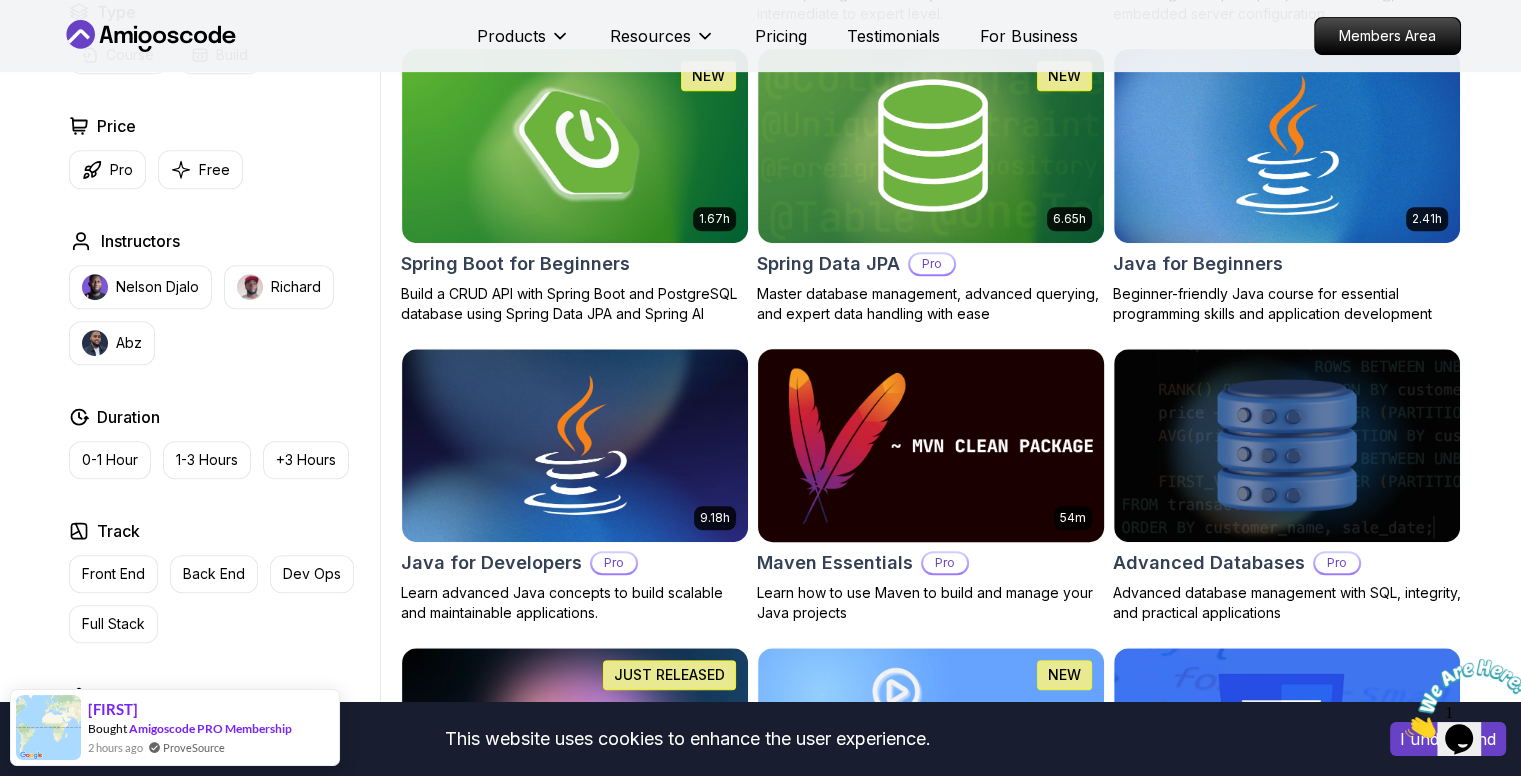 click at bounding box center [930, 445] 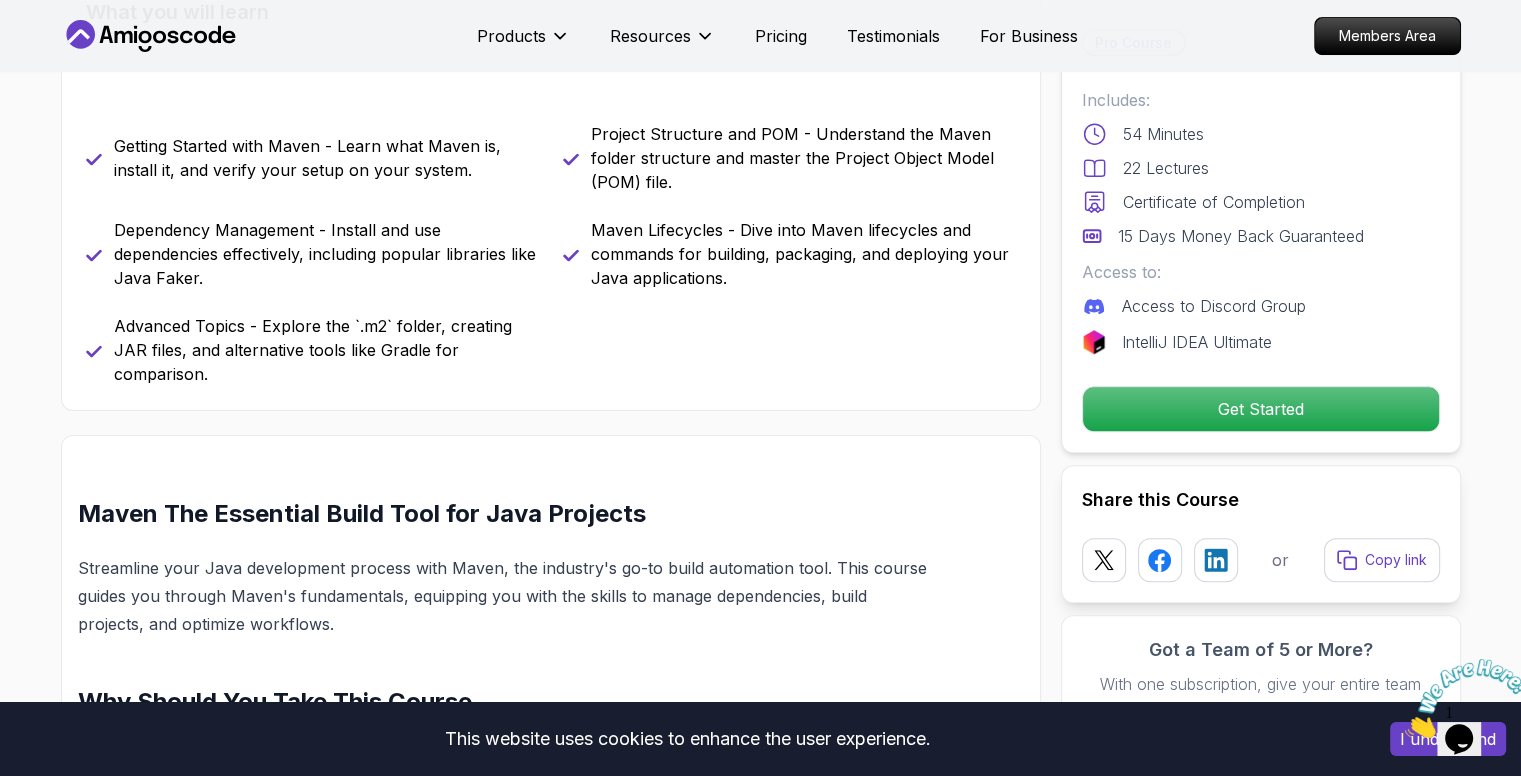 scroll, scrollTop: 0, scrollLeft: 0, axis: both 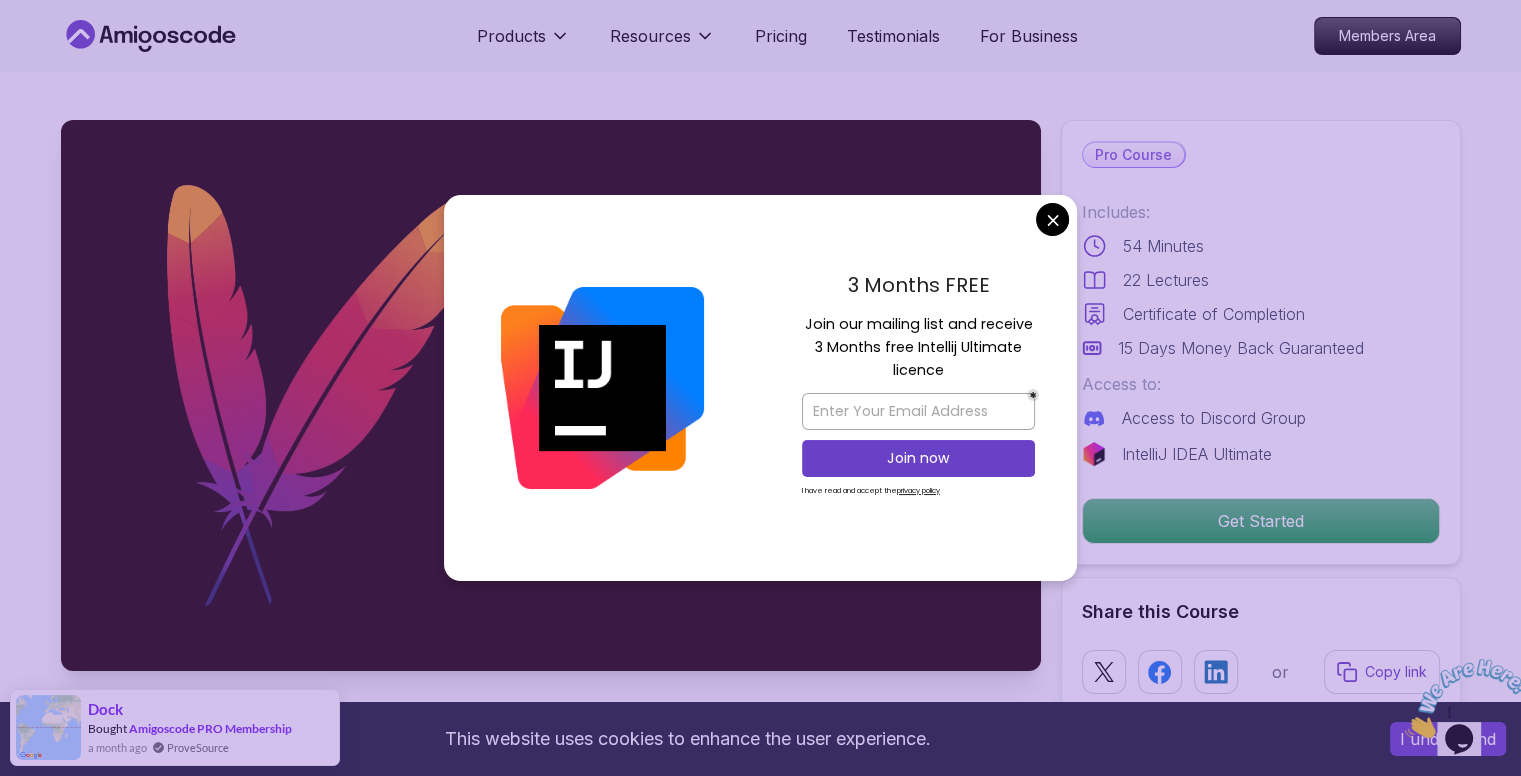 click at bounding box center [602, 388] 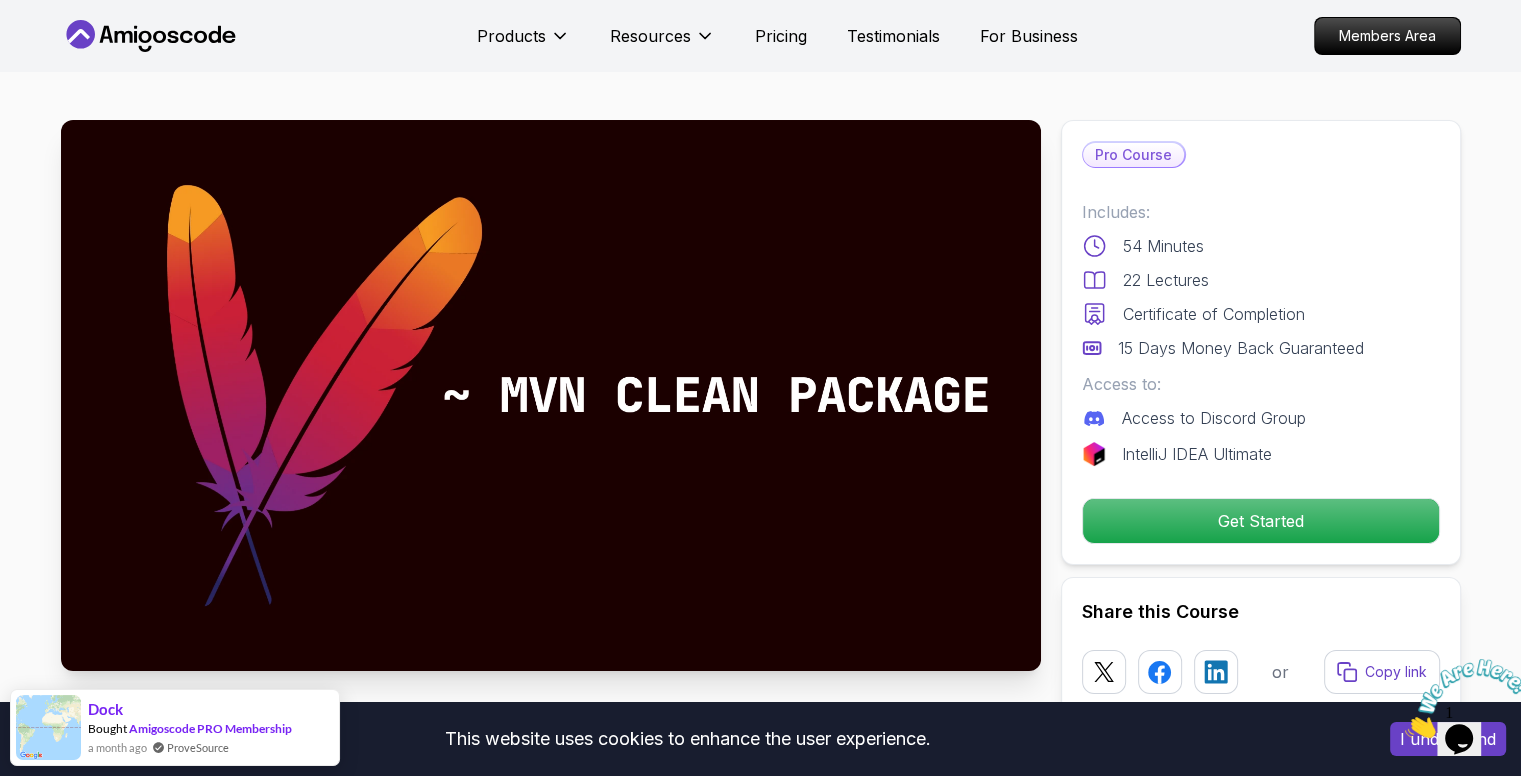 click on "This website uses cookies to enhance the user experience. I understand Products Resources Pricing Testimonials For Business Members Area Products Resources Pricing Testimonials For Business Members Area Maven Essentials Learn how to use Maven to build and manage your Java projects Mama Samba Braima Djalo  /   Instructor Pro Course Includes: 54 Minutes 22 Lectures Certificate of Completion 15 Days Money Back Guaranteed Access to: Access to Discord Group IntelliJ IDEA Ultimate Get Started Share this Course or Copy link Got a Team of 5 or More? With one subscription, give your entire team access to all courses and features. Check our Business Plan Mama Samba Braima Djalo  /   Instructor What you will learn maven java intellij terminal bash Getting Started with Maven - Learn what Maven is, install it, and verify your setup on your system. Project Structure and POM - Understand the Maven folder structure and master the Project Object Model (POM) file. Maven The Essential Build Tool for Java Projects" at bounding box center (760, 4328) 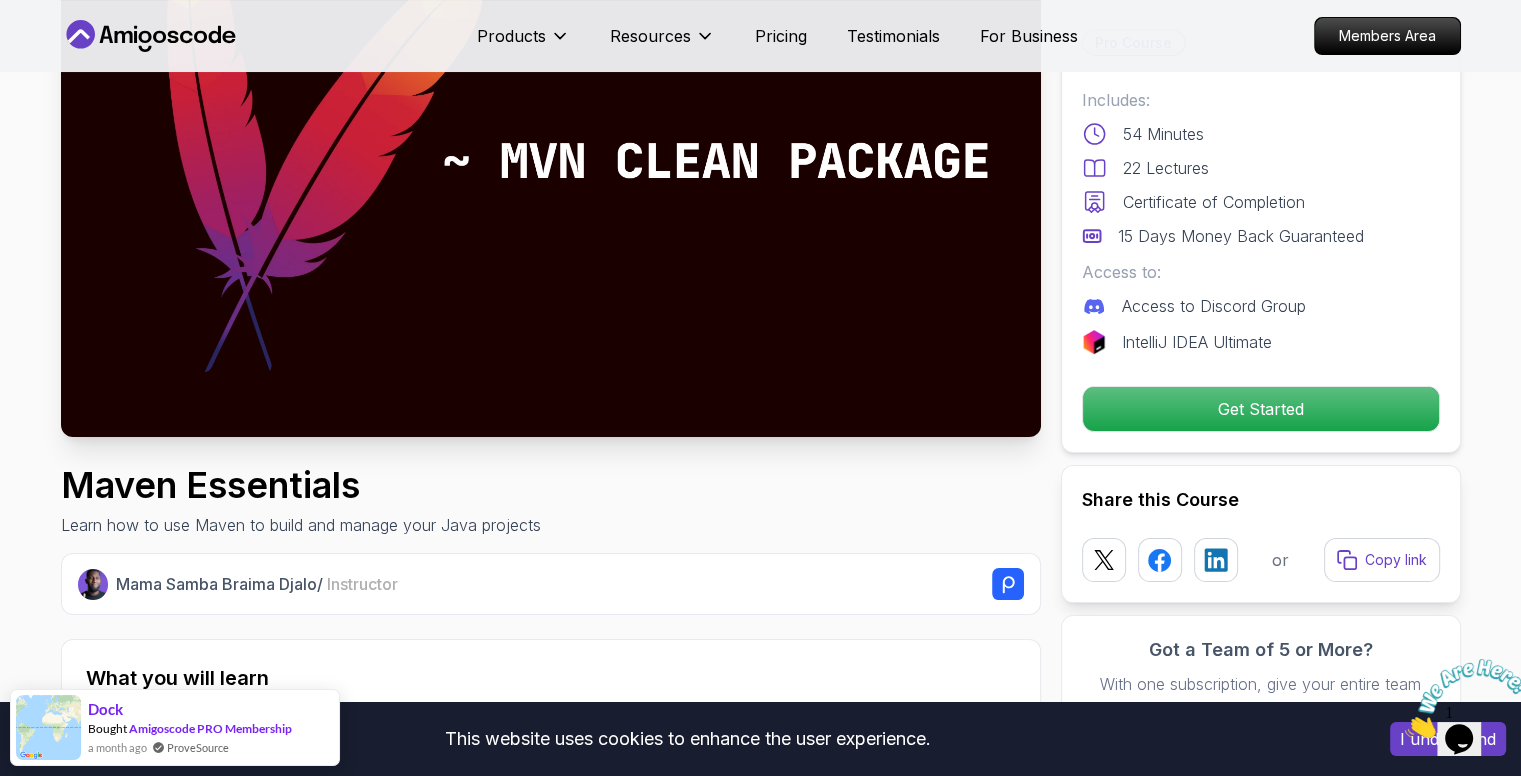 scroll, scrollTop: 200, scrollLeft: 0, axis: vertical 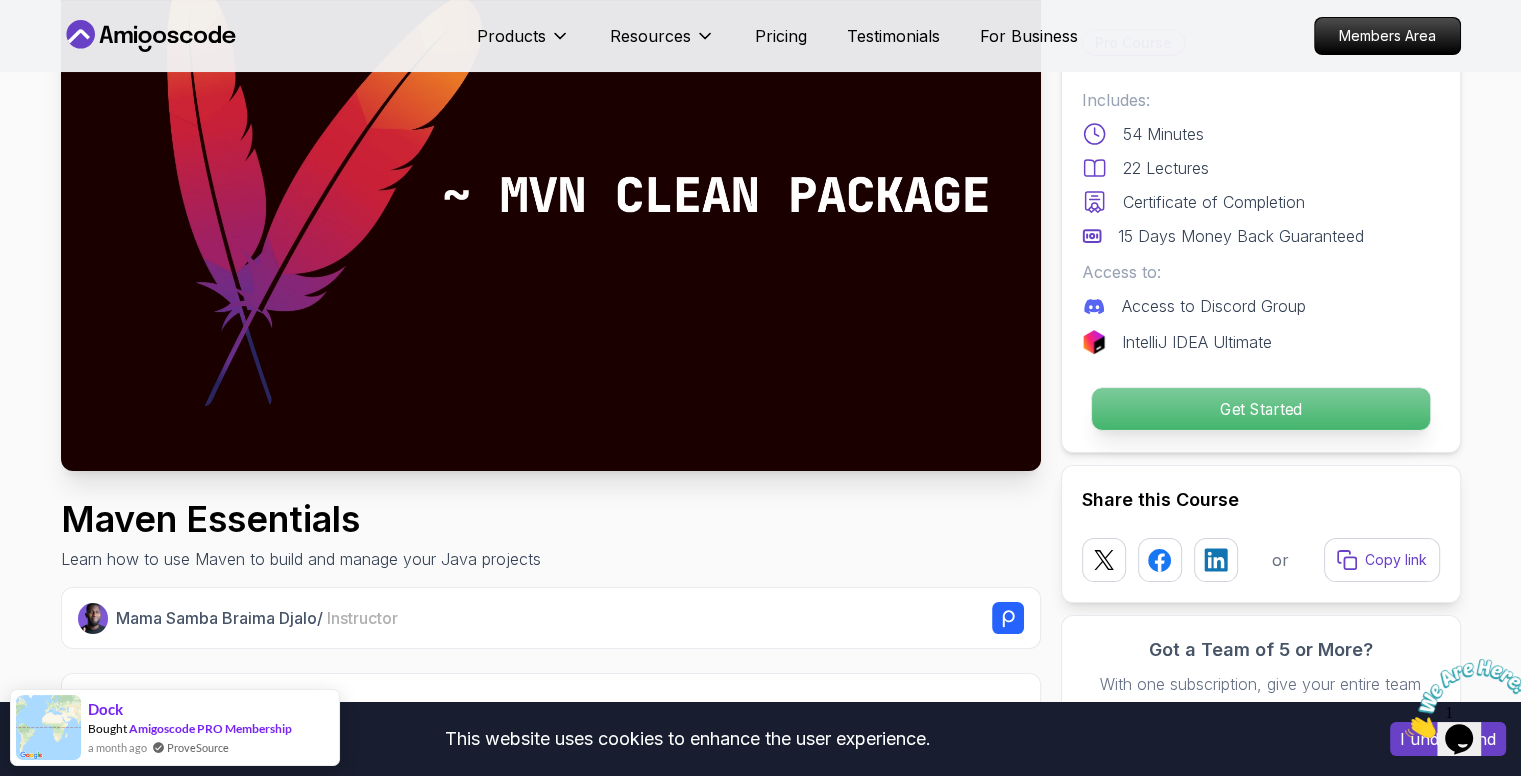 click on "Get Started" at bounding box center [1260, 409] 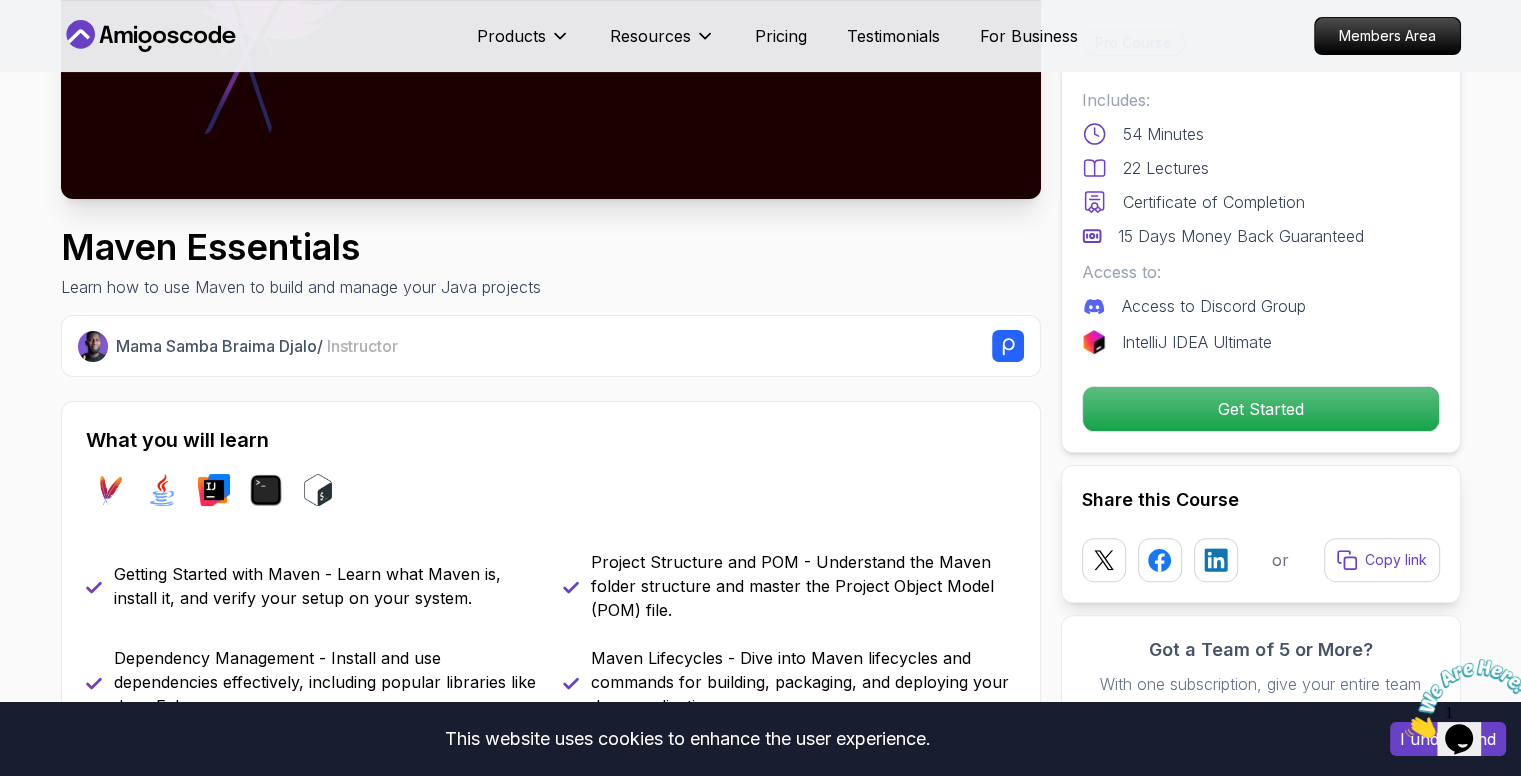 scroll, scrollTop: 0, scrollLeft: 0, axis: both 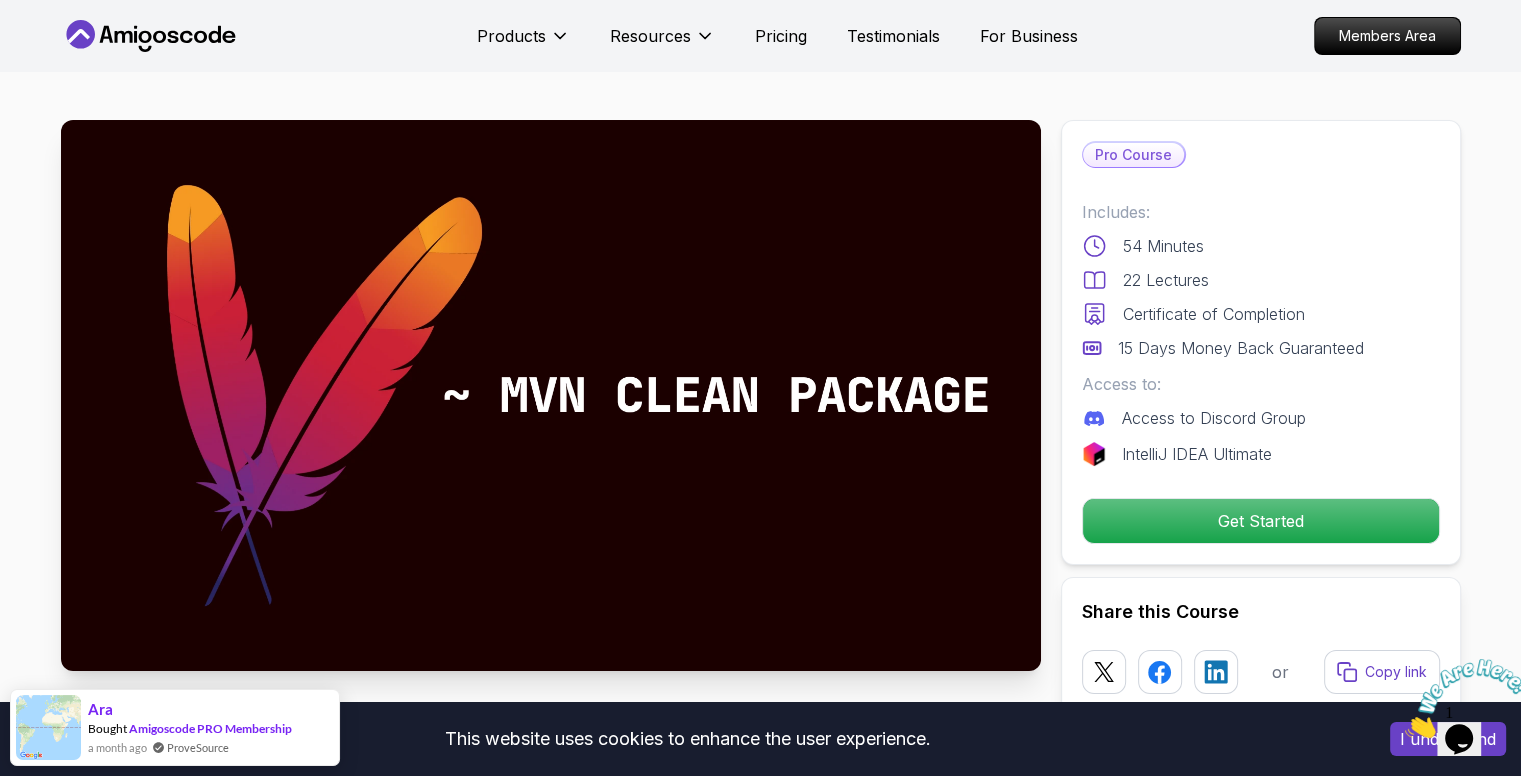 click at bounding box center (551, 395) 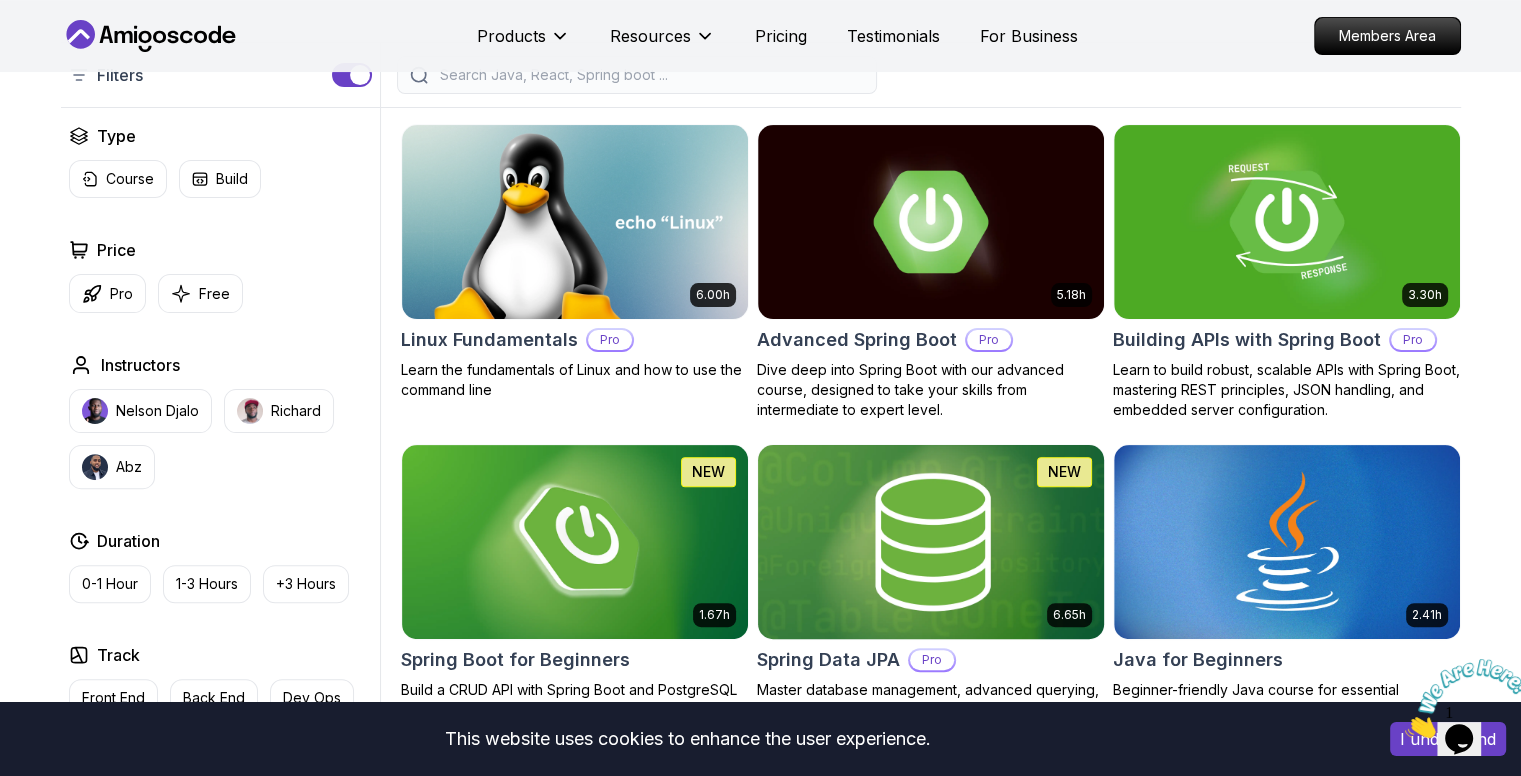 scroll, scrollTop: 500, scrollLeft: 0, axis: vertical 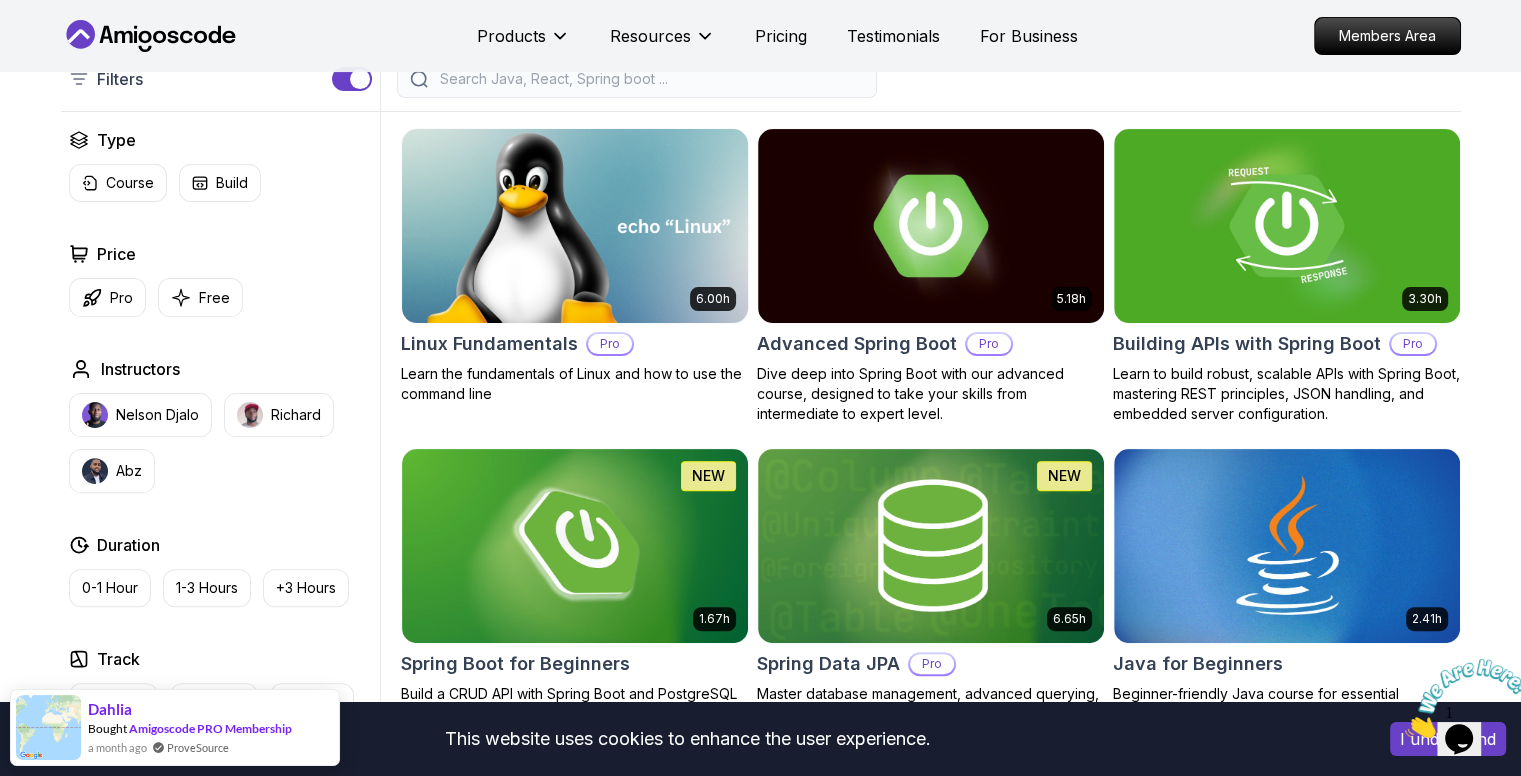 click at bounding box center [574, 225] 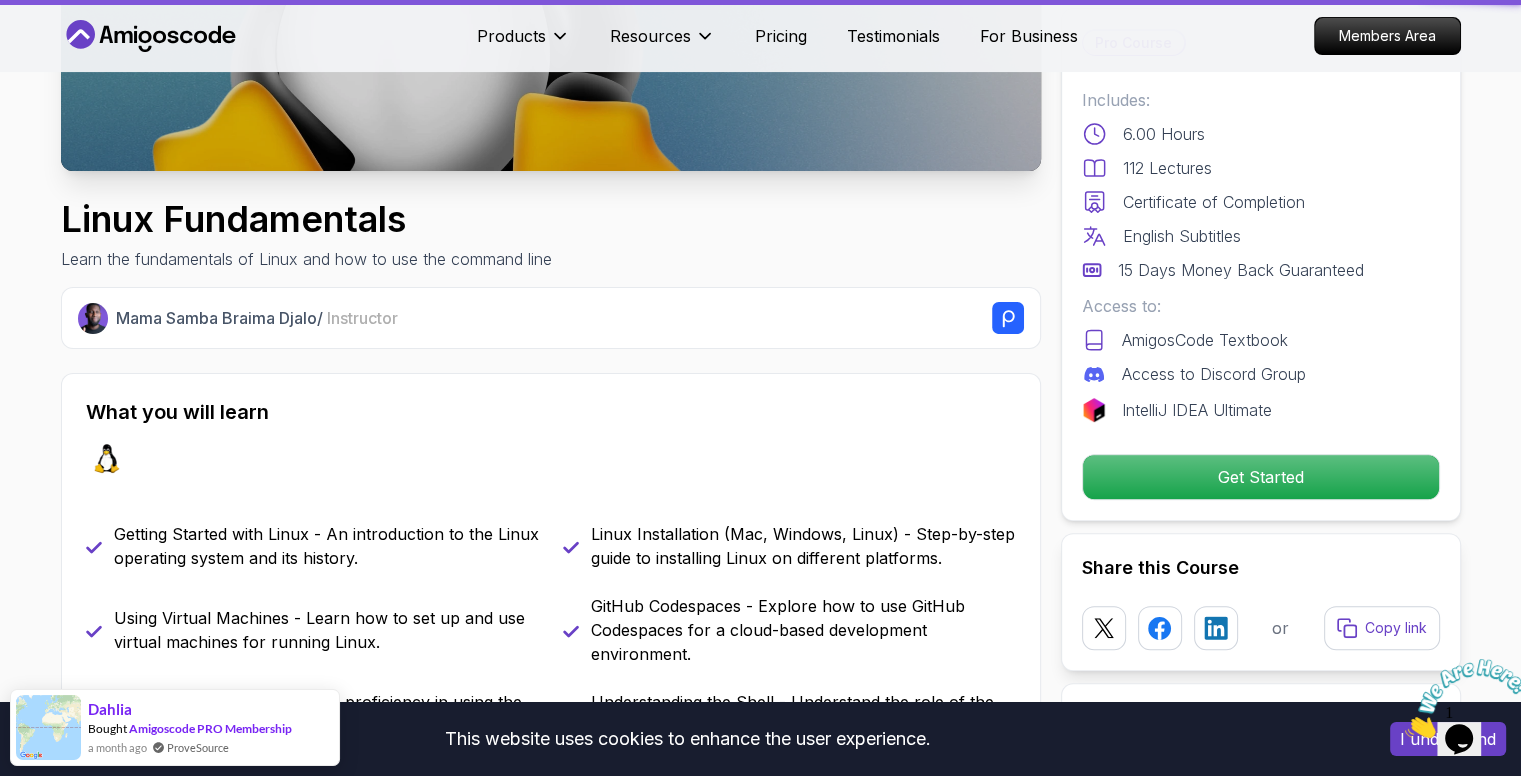 scroll, scrollTop: 0, scrollLeft: 0, axis: both 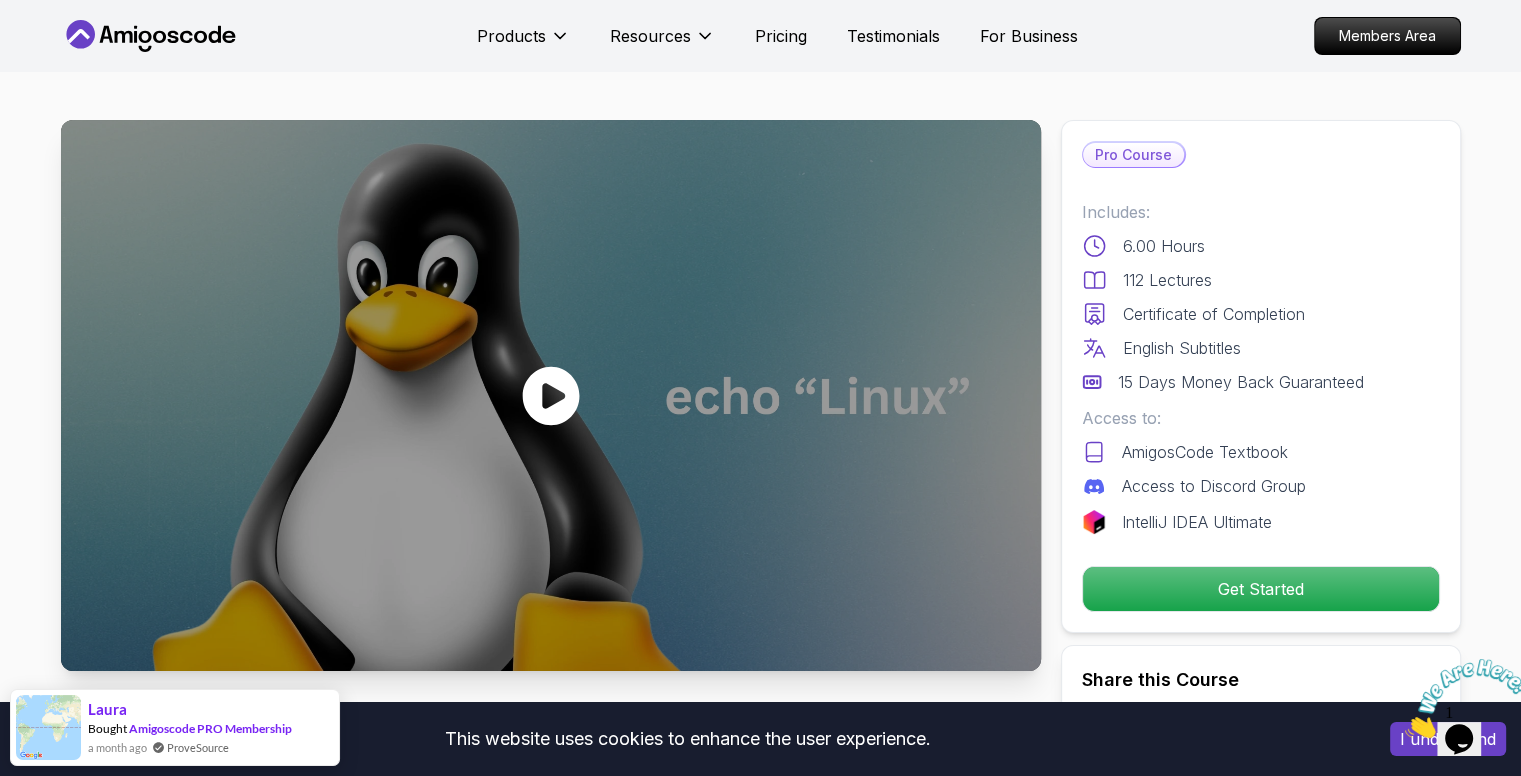click 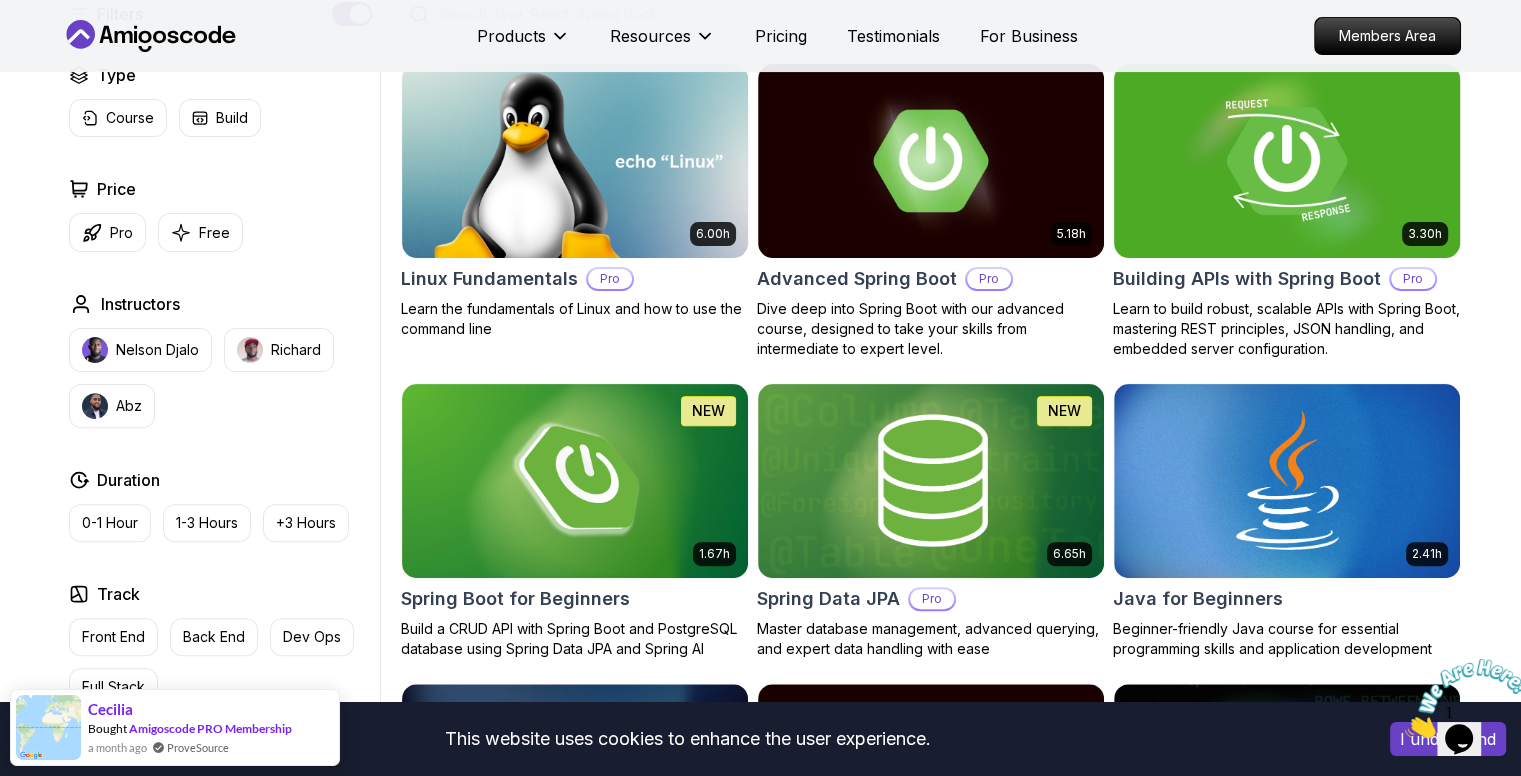scroll, scrollTop: 600, scrollLeft: 0, axis: vertical 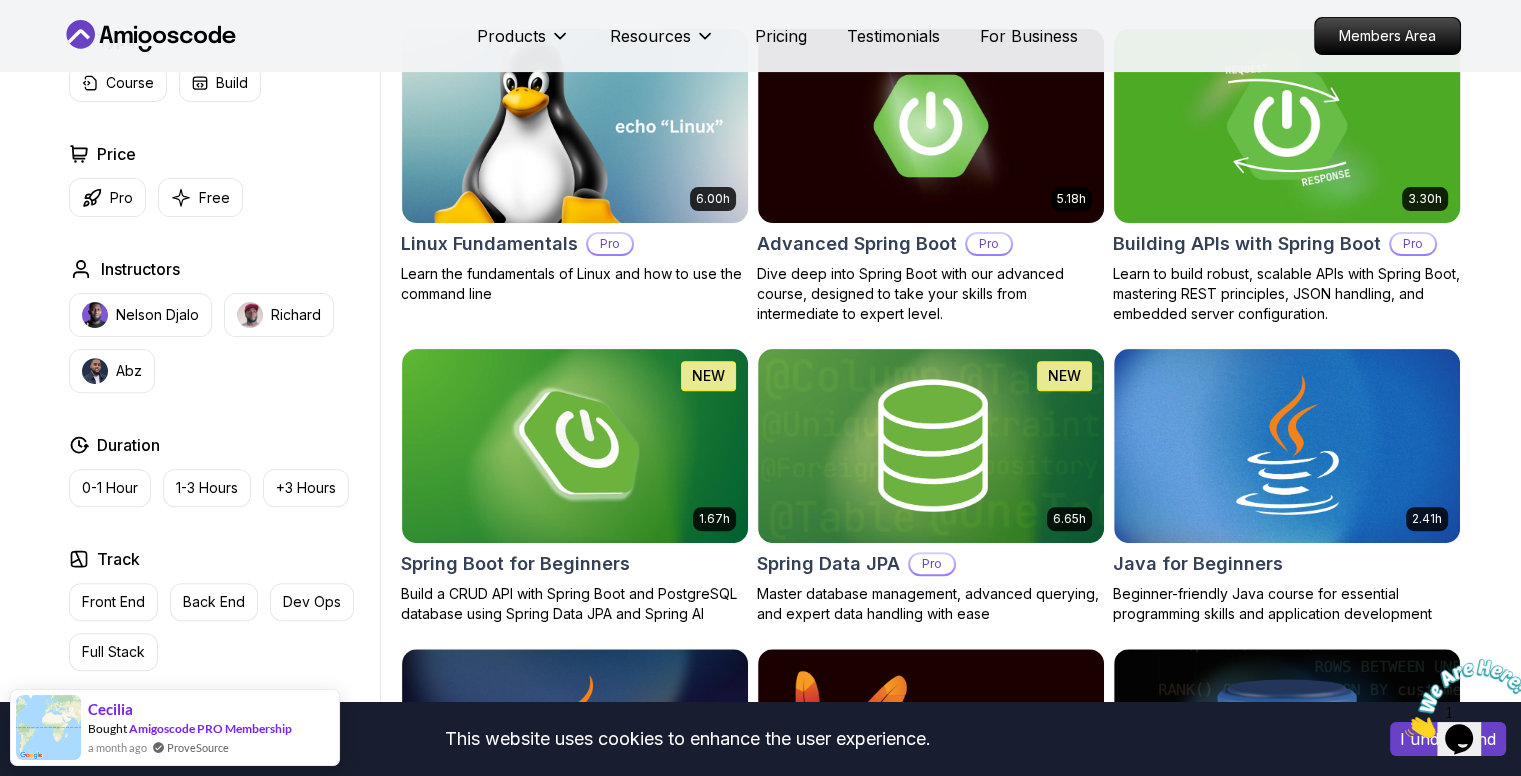 click at bounding box center [1286, 125] 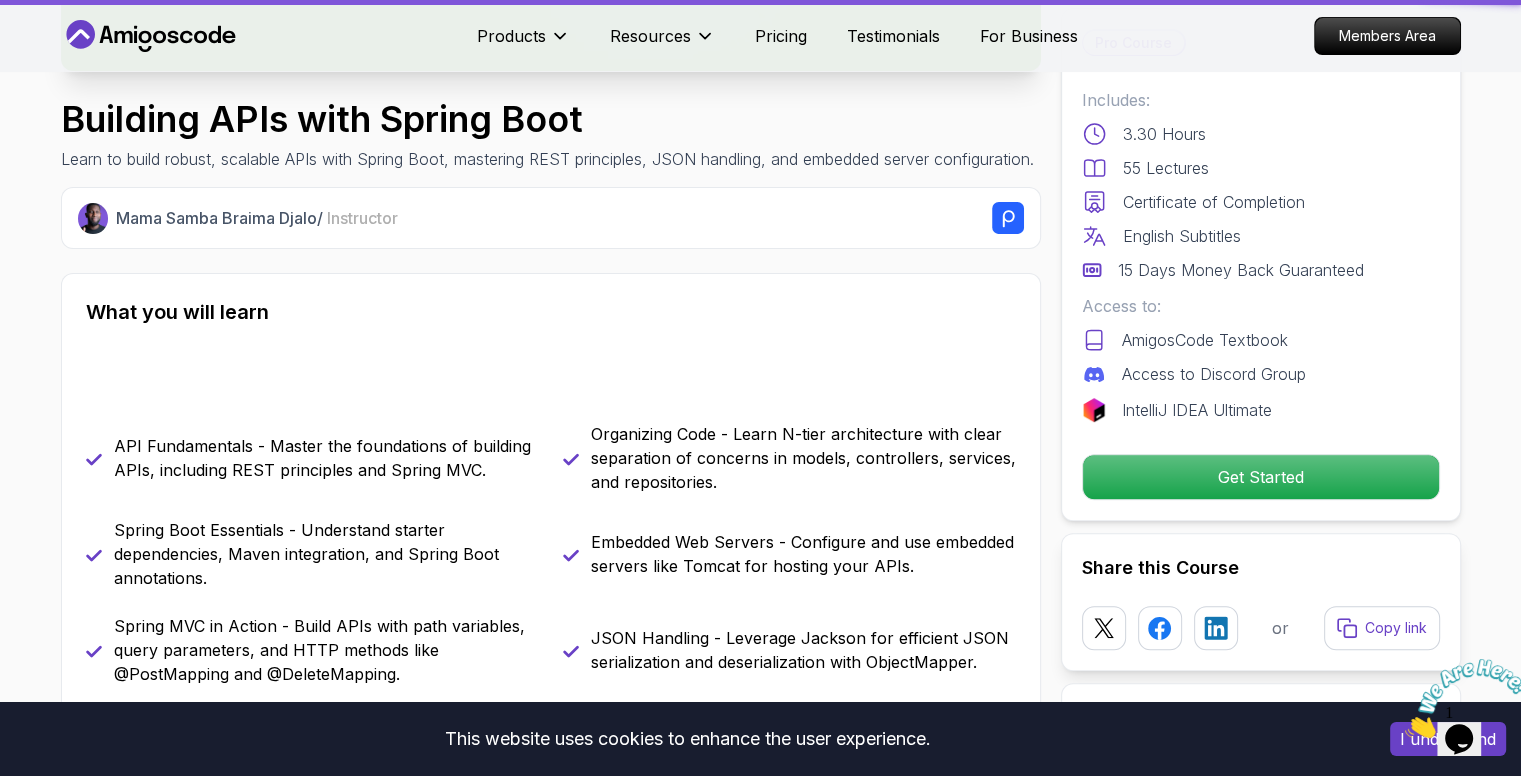 scroll, scrollTop: 0, scrollLeft: 0, axis: both 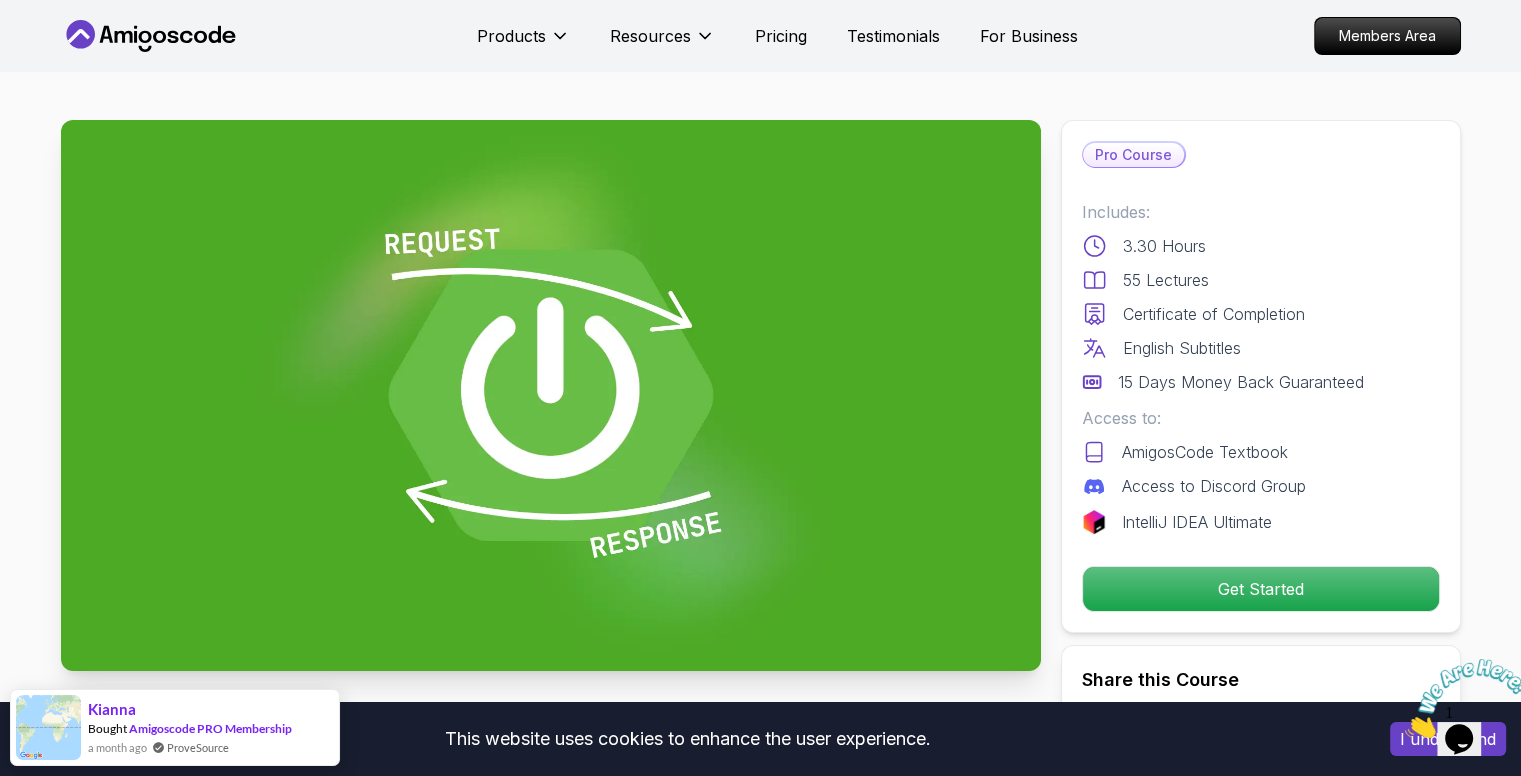 click at bounding box center [551, 395] 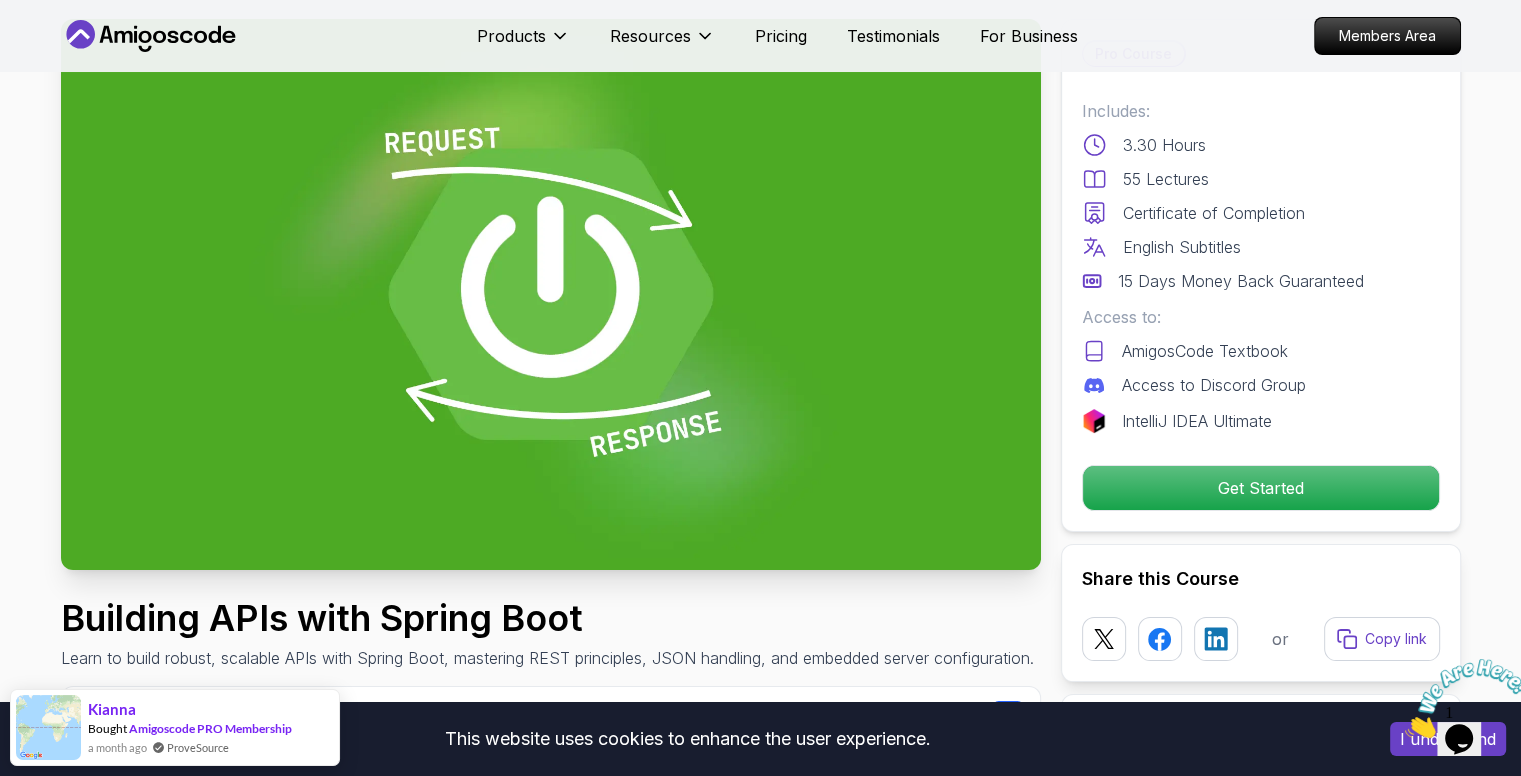 scroll, scrollTop: 100, scrollLeft: 0, axis: vertical 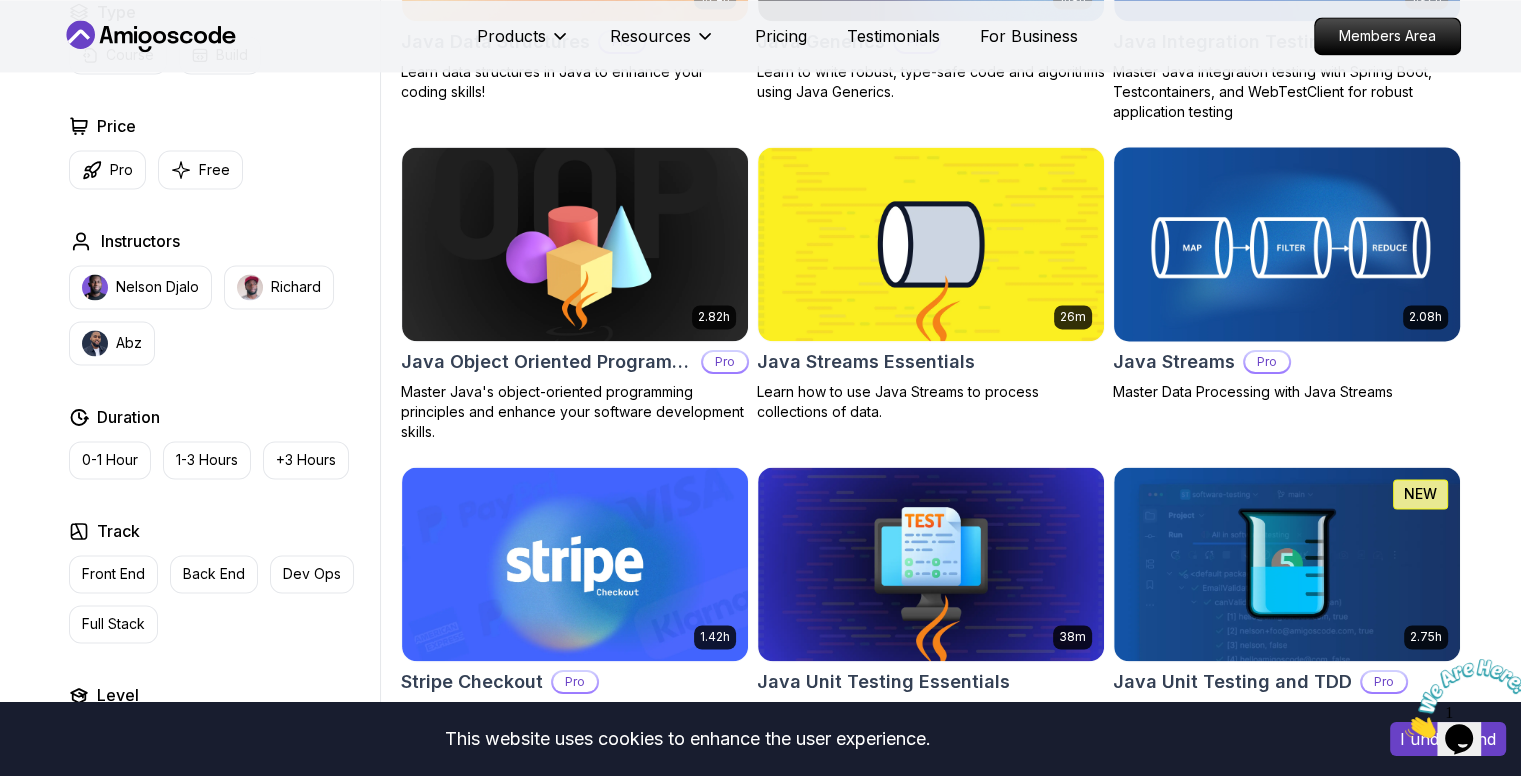 click at bounding box center [1286, 243] 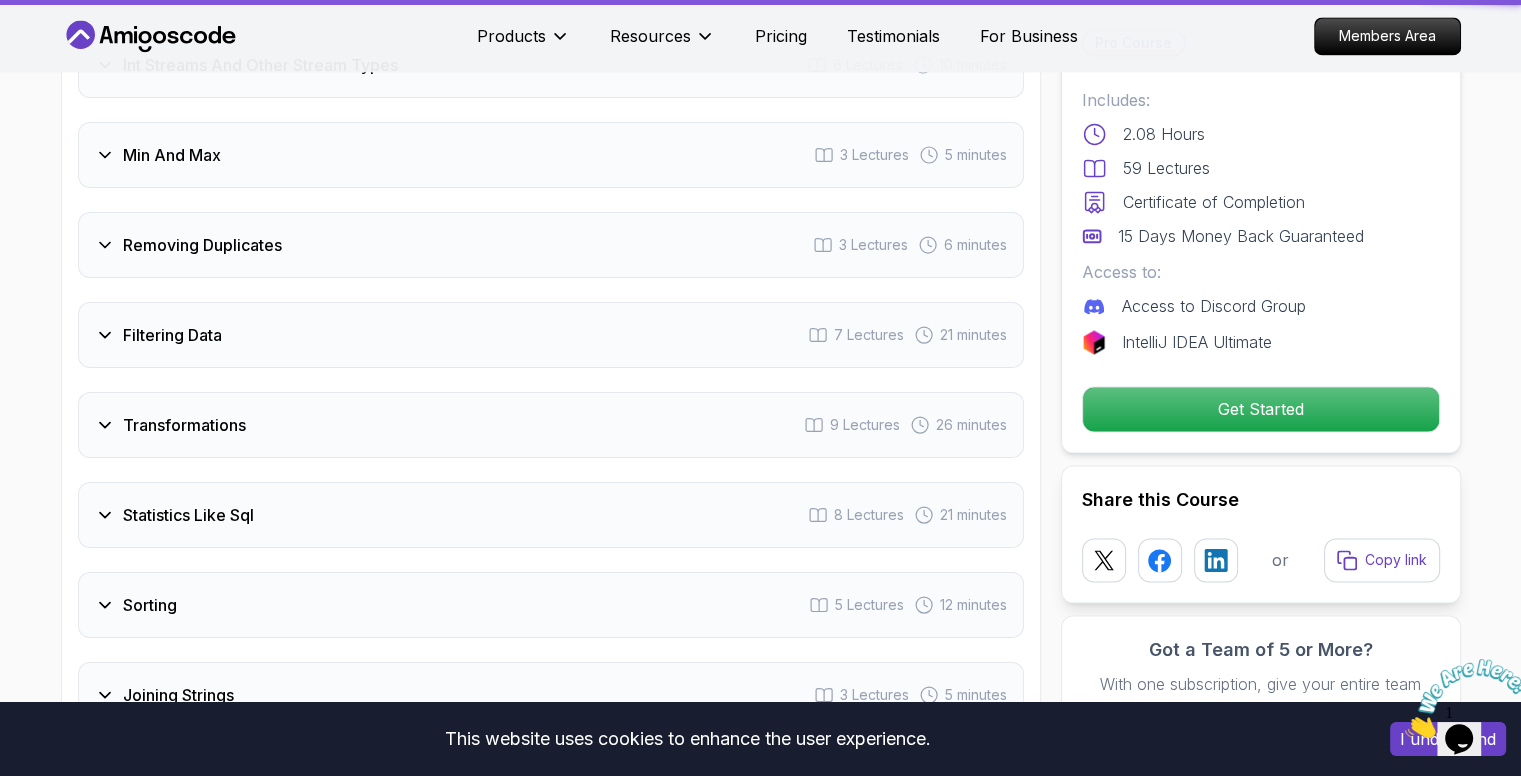 scroll, scrollTop: 0, scrollLeft: 0, axis: both 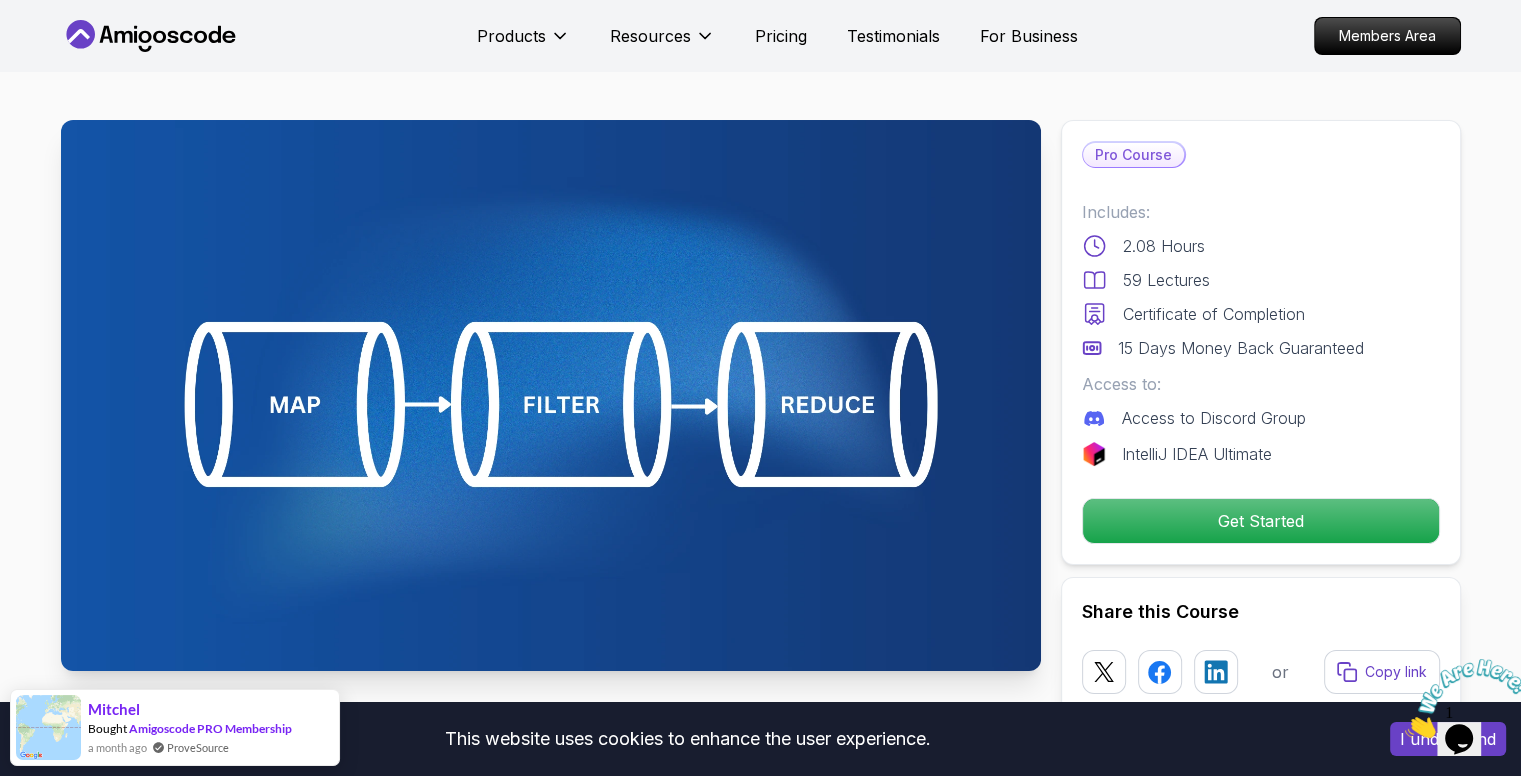 click at bounding box center (551, 395) 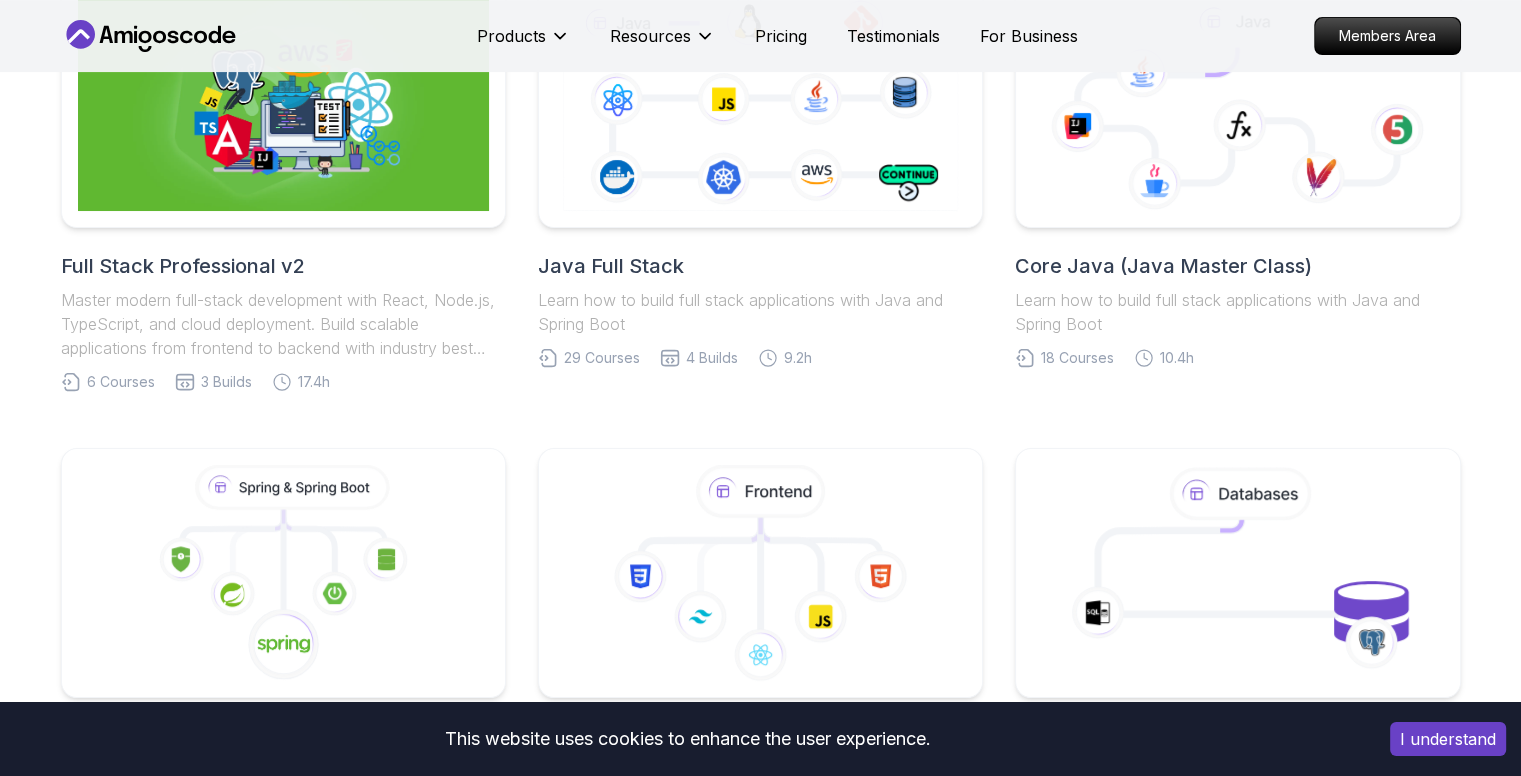 scroll, scrollTop: 500, scrollLeft: 0, axis: vertical 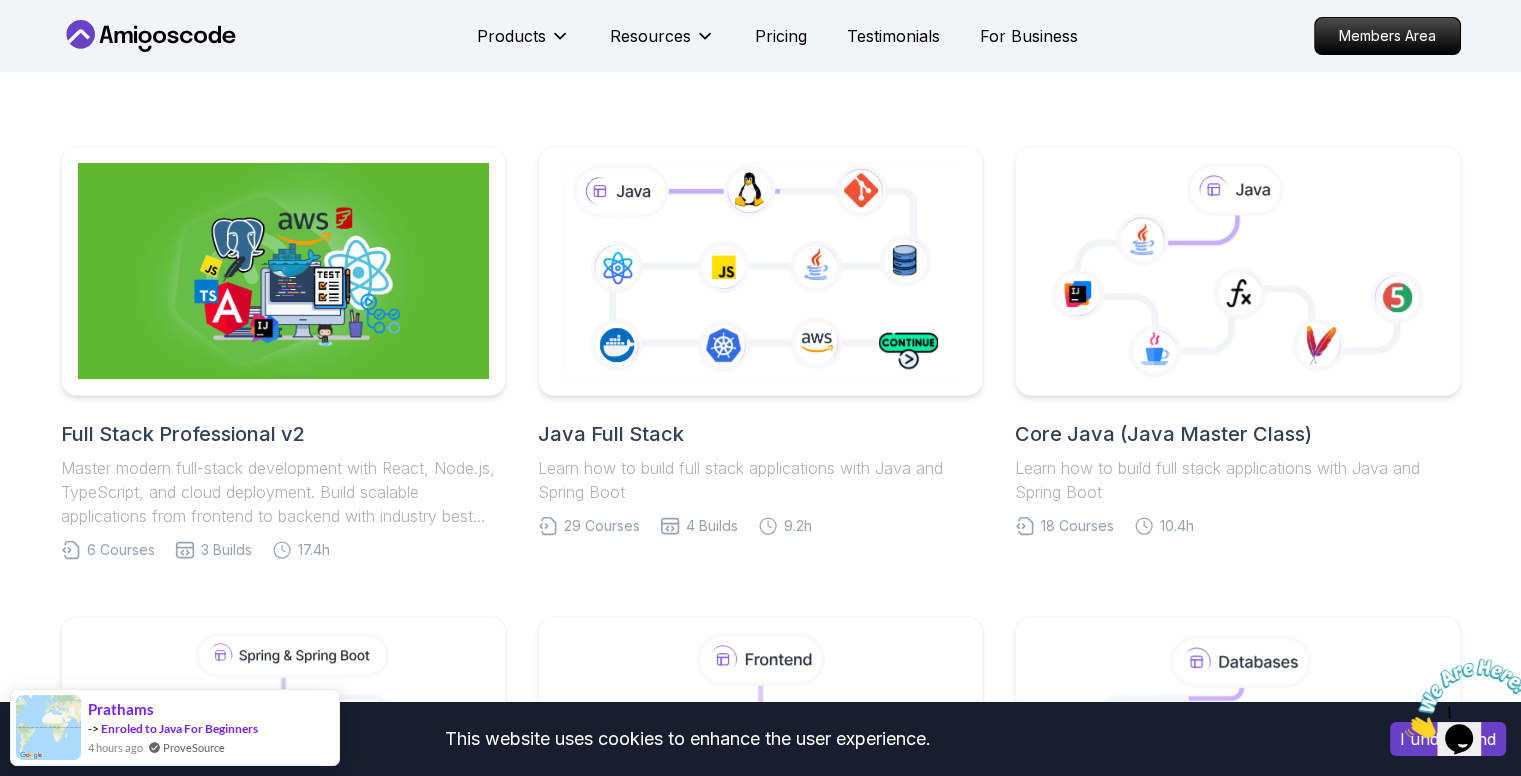 click 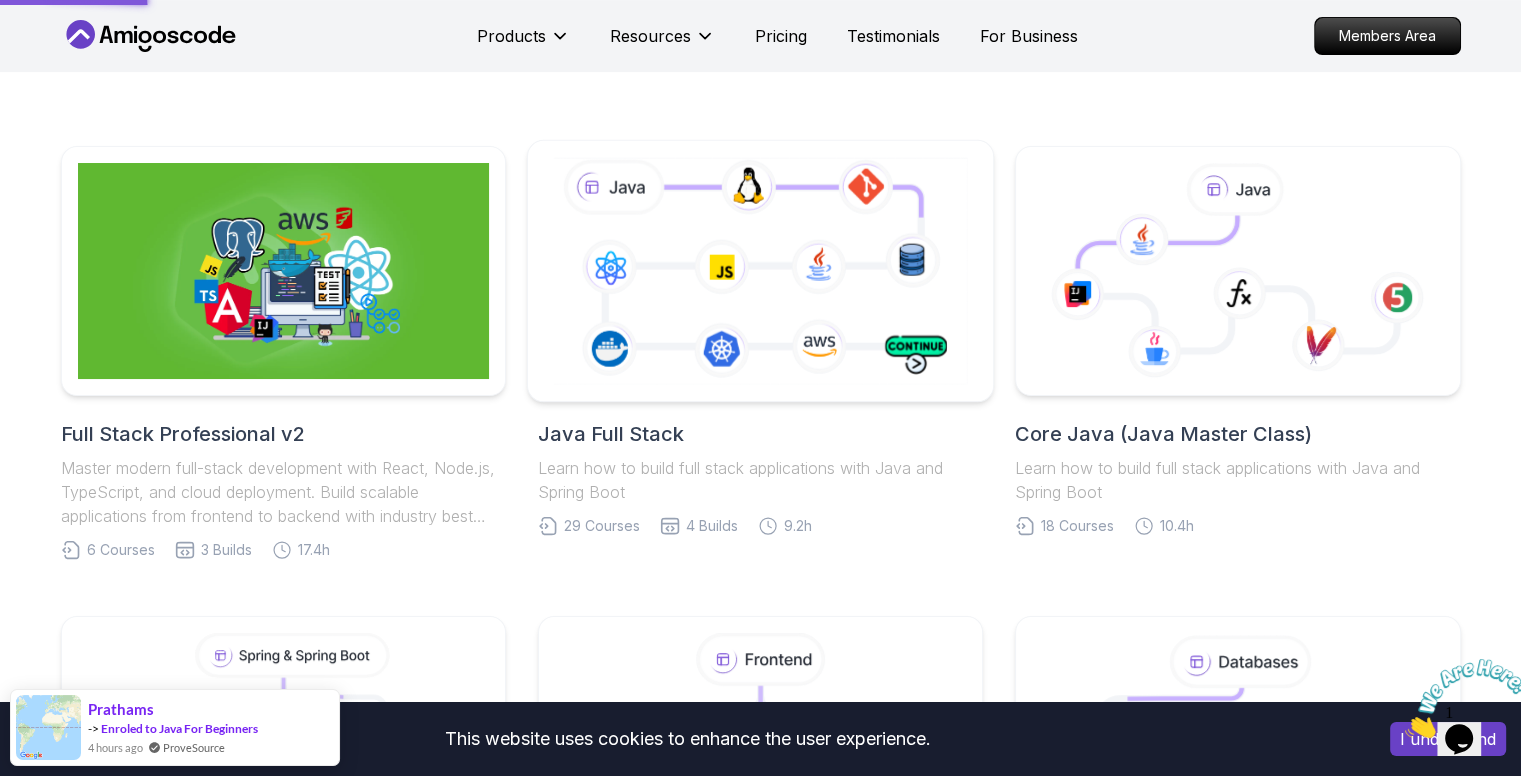 scroll, scrollTop: 0, scrollLeft: 0, axis: both 